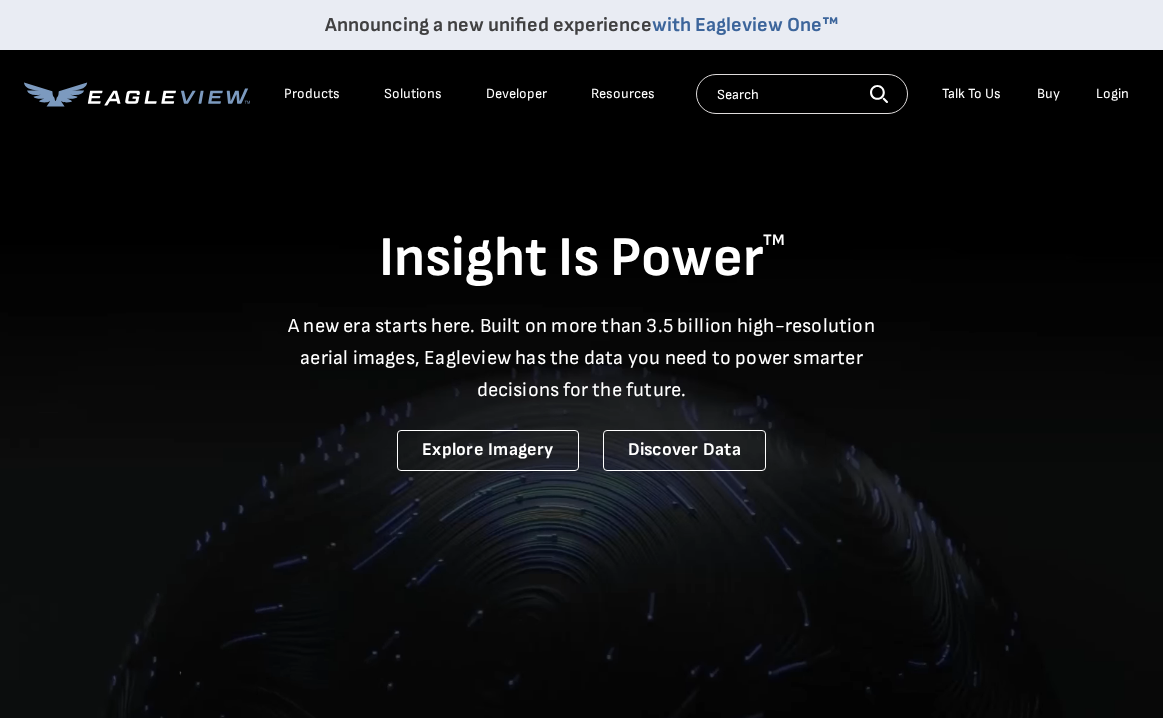 scroll, scrollTop: 0, scrollLeft: 0, axis: both 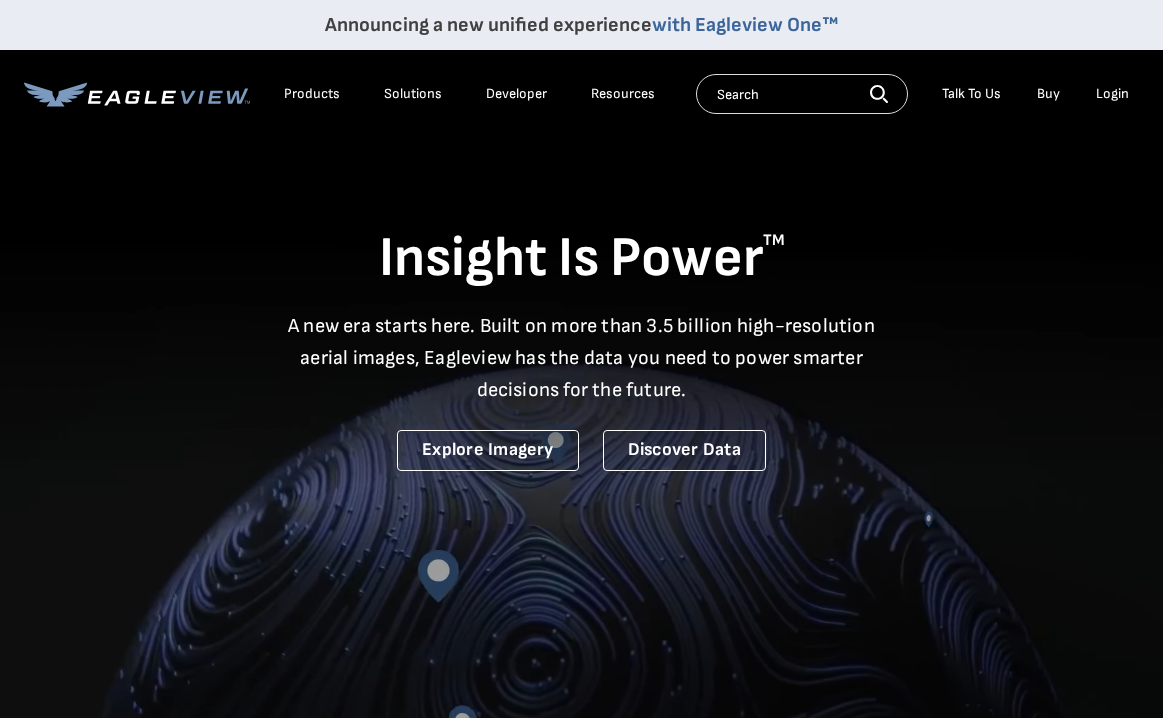 click on "Login" at bounding box center (1112, 94) 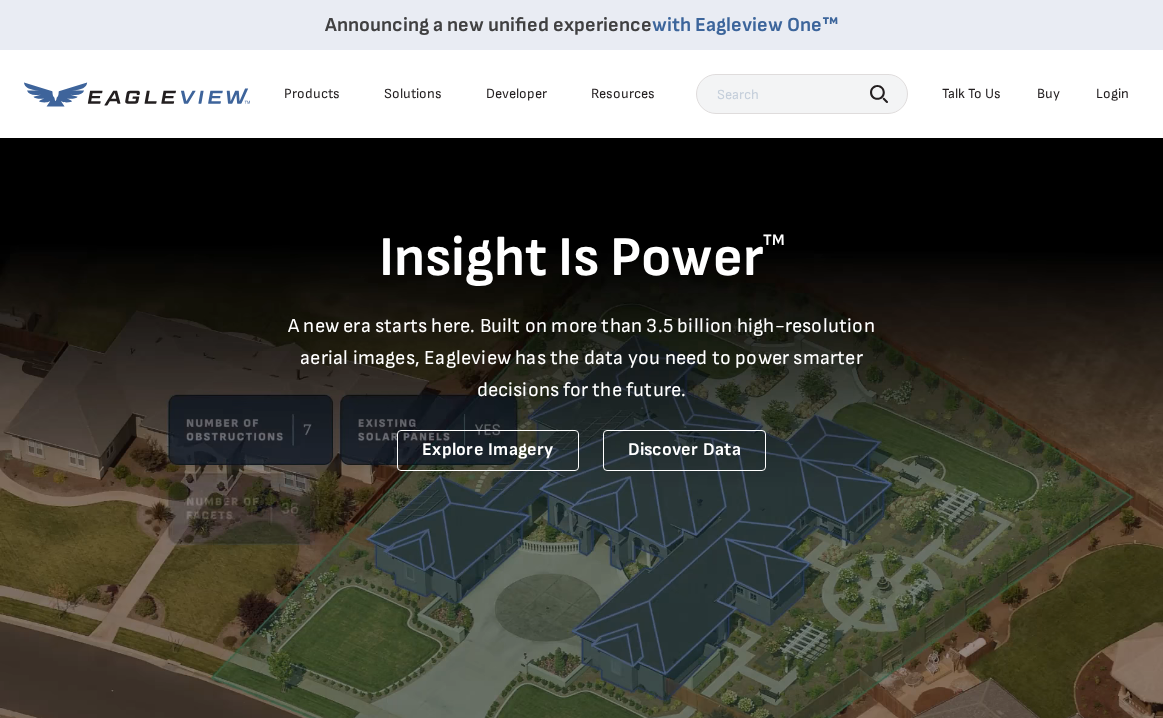 click on "Login" at bounding box center (1112, 94) 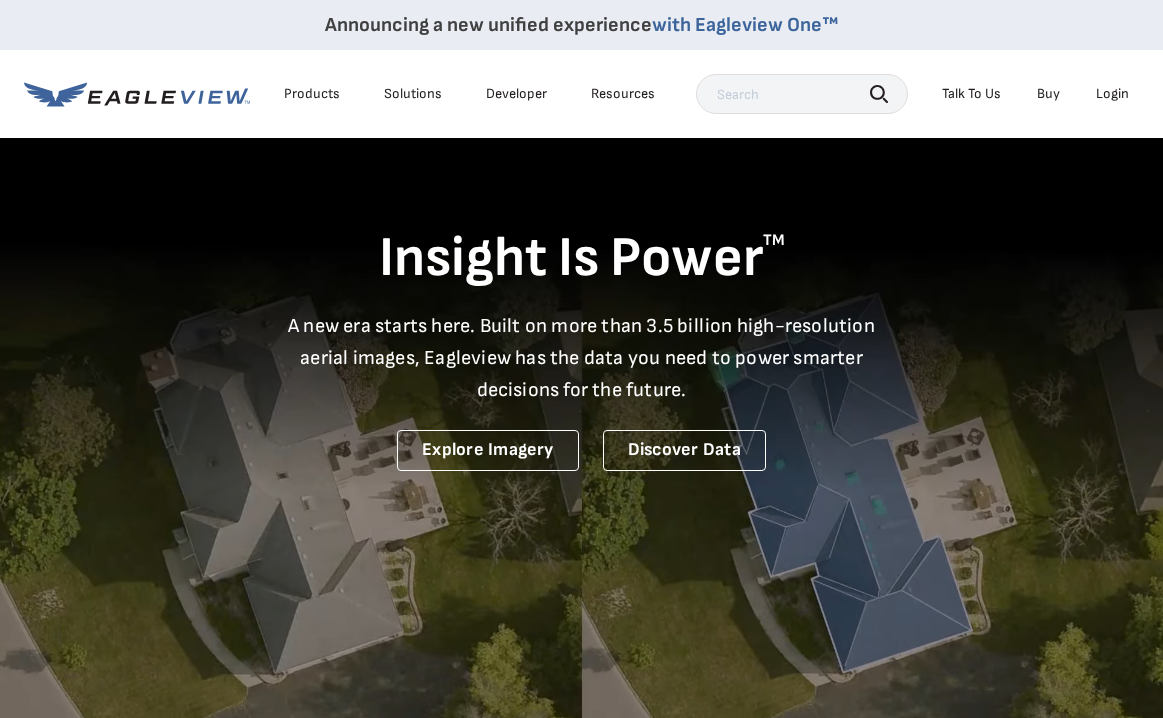 click on "Login" at bounding box center [1112, 94] 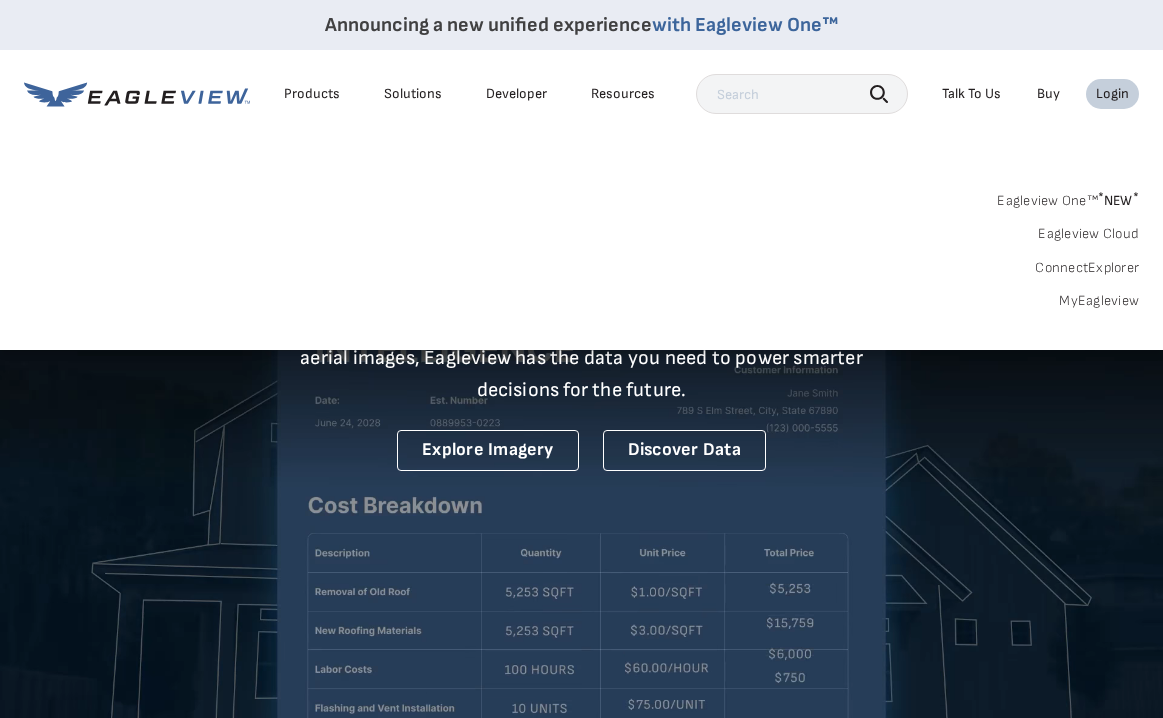 click on "Eagleview One™  * NEW *" at bounding box center (1068, 197) 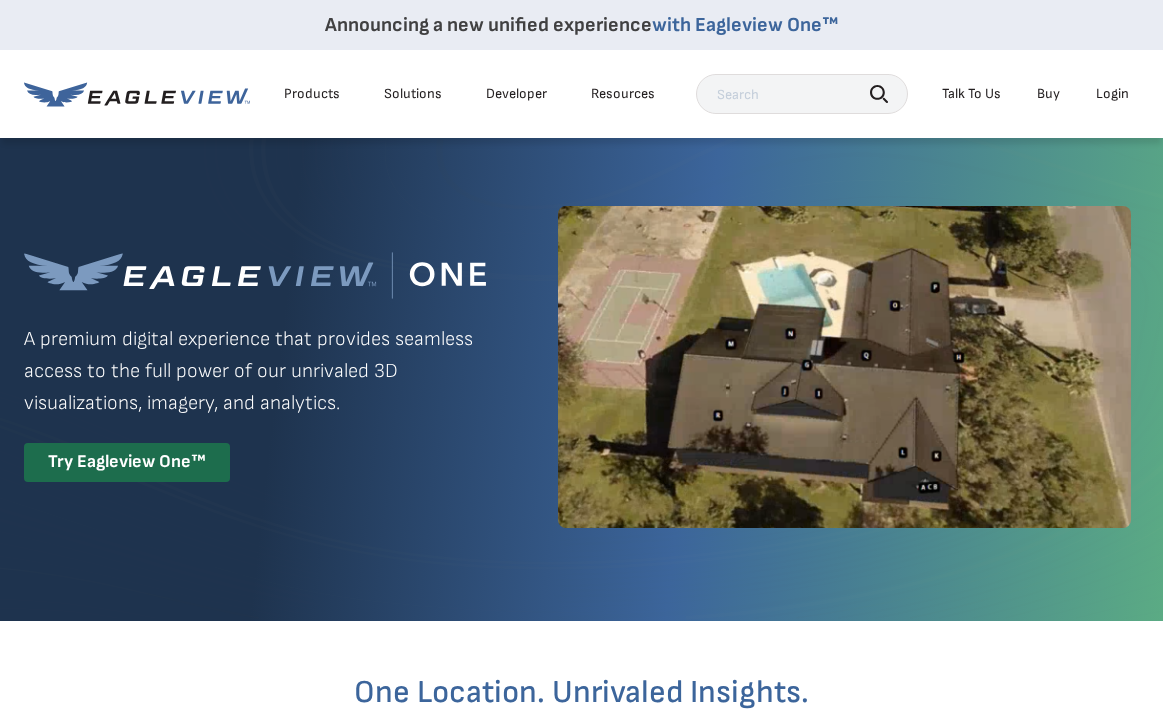 scroll, scrollTop: 0, scrollLeft: 0, axis: both 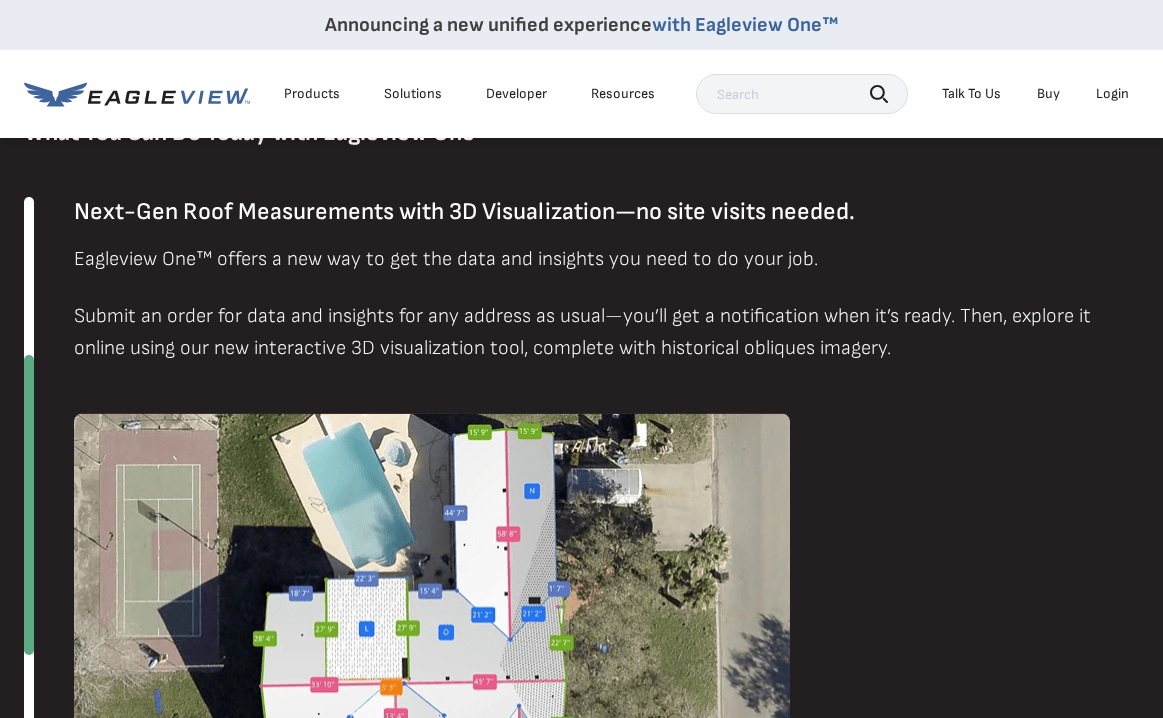 click on "Login" at bounding box center [1112, 94] 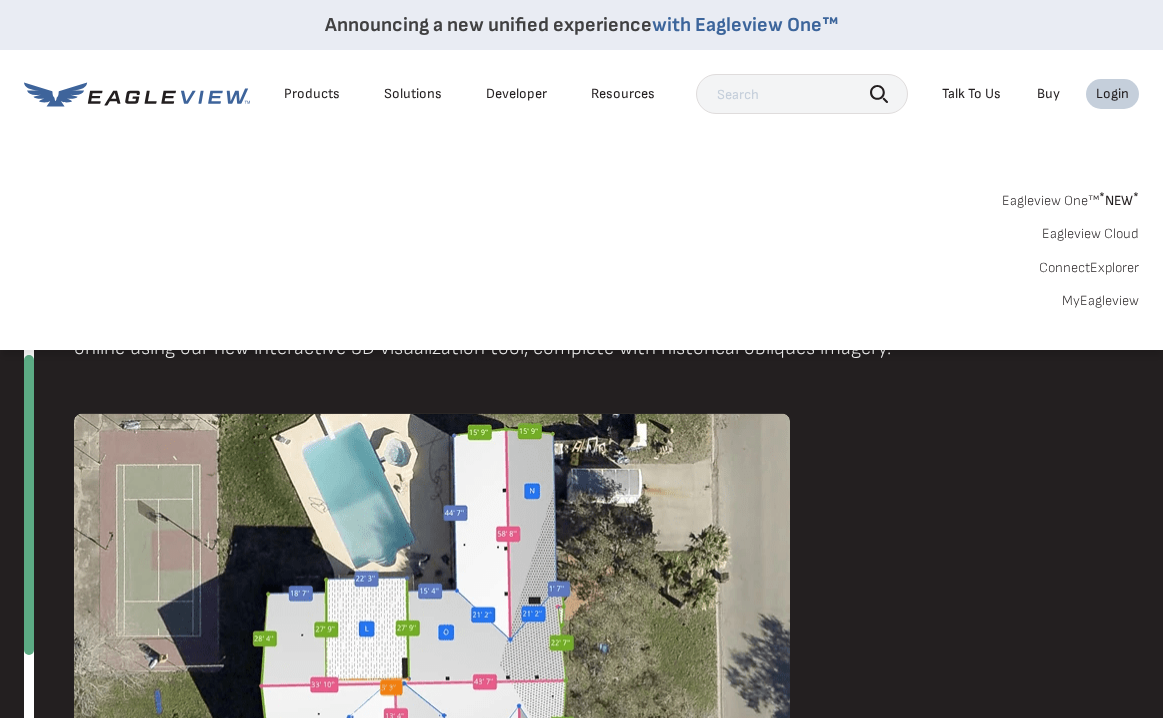 click on "MyEagleview" at bounding box center (1100, 301) 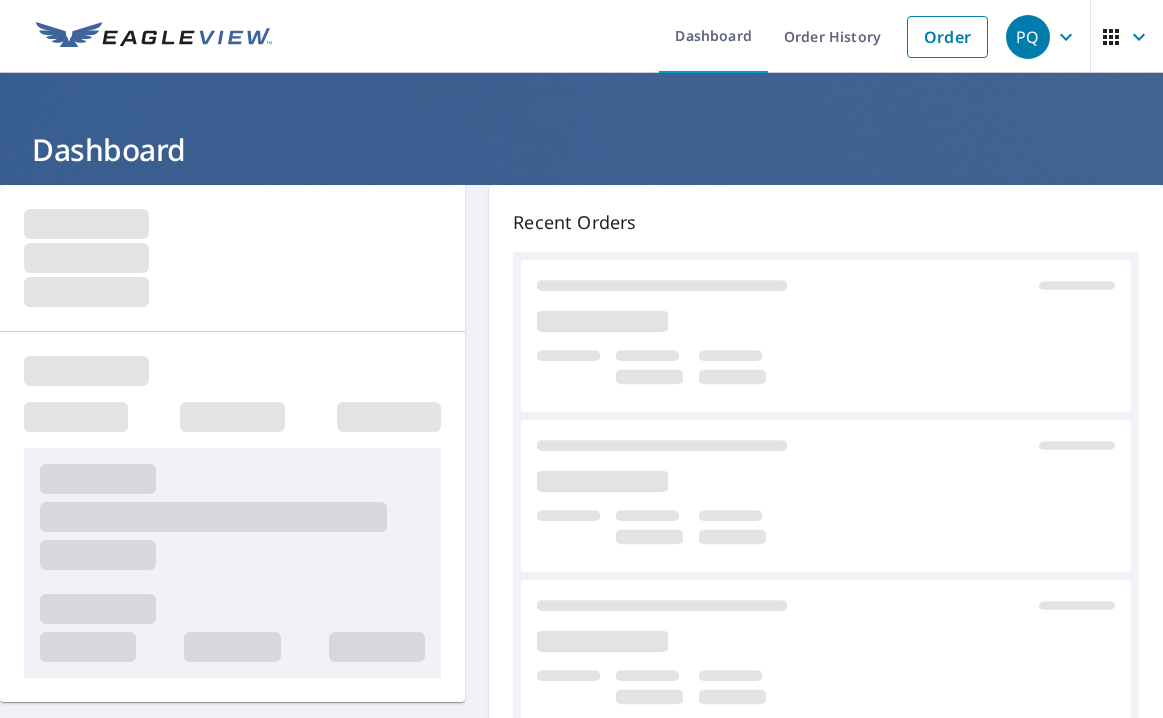 scroll, scrollTop: 0, scrollLeft: 0, axis: both 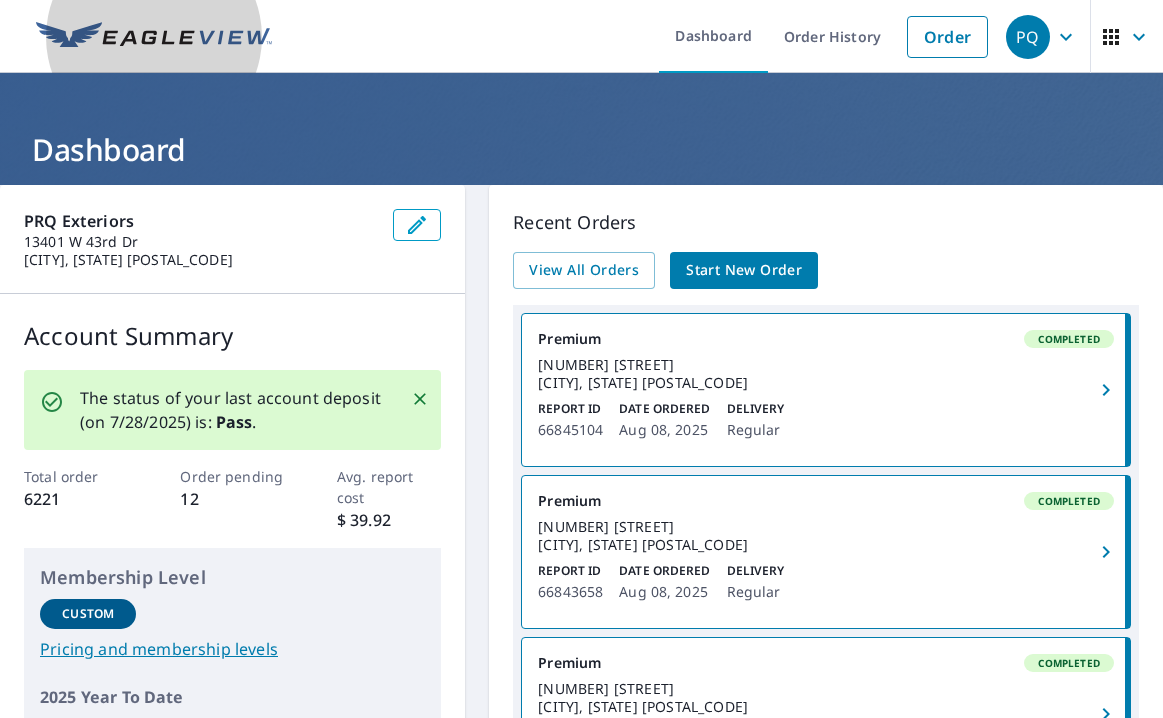 click at bounding box center (154, 37) 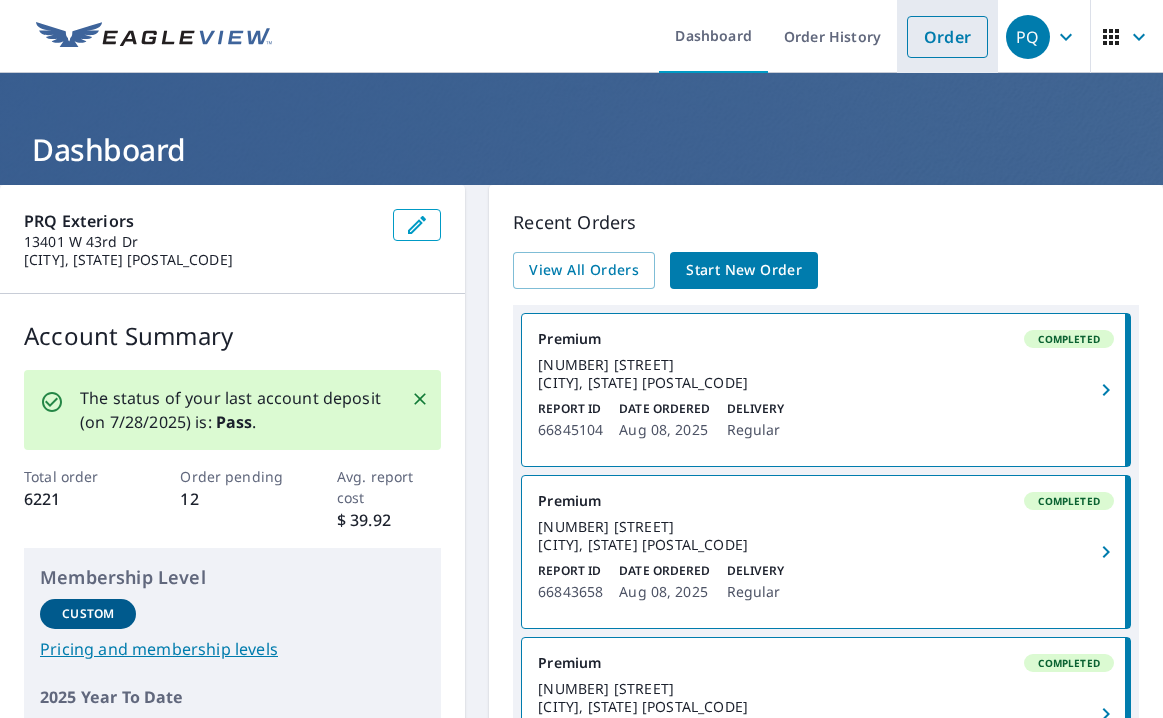 click on "Order" at bounding box center (947, 37) 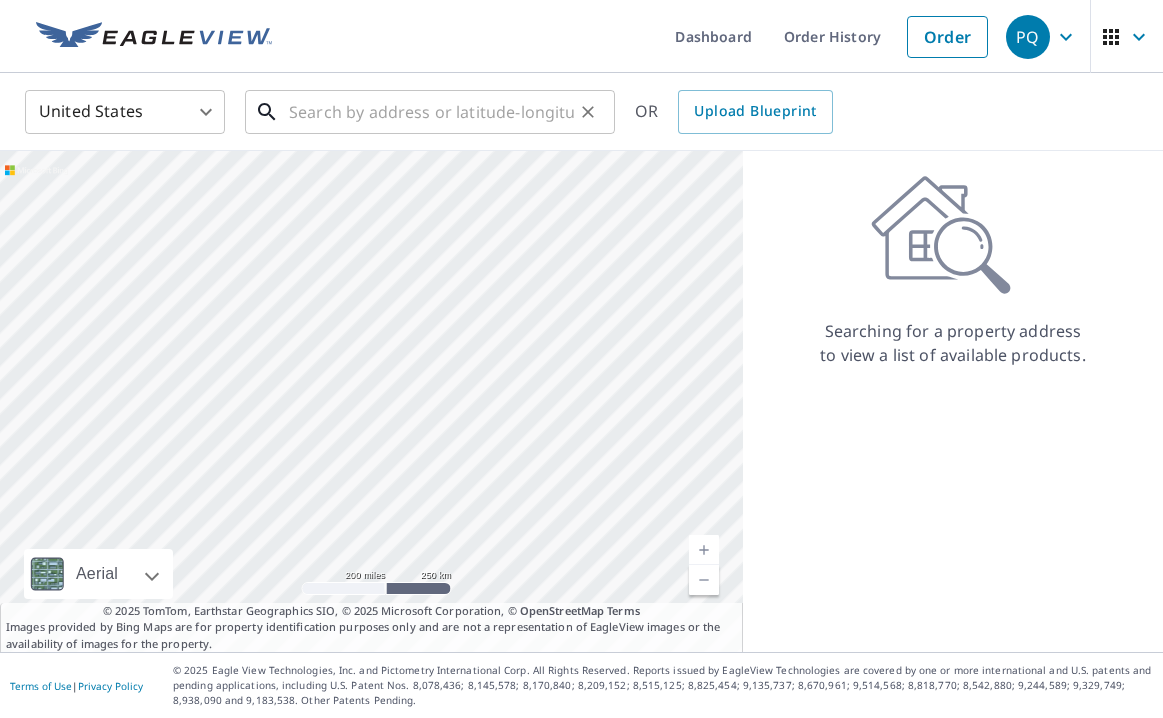 click at bounding box center (431, 112) 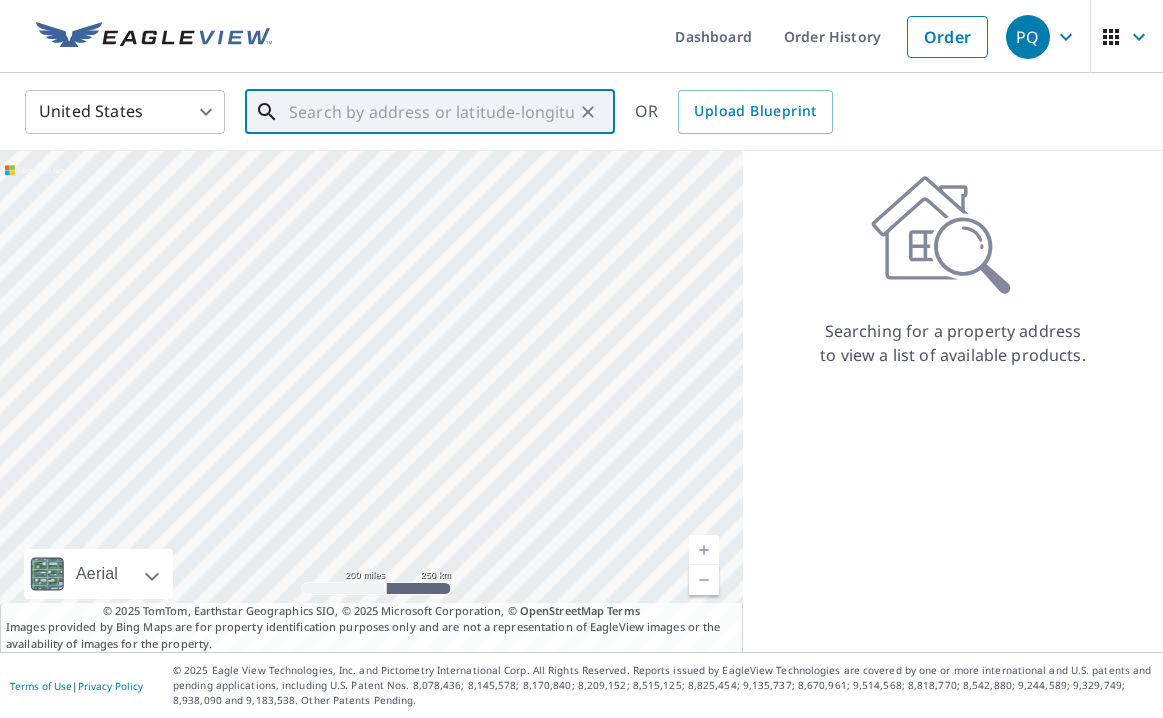 paste on "[NUMBER] DTC Blvd" 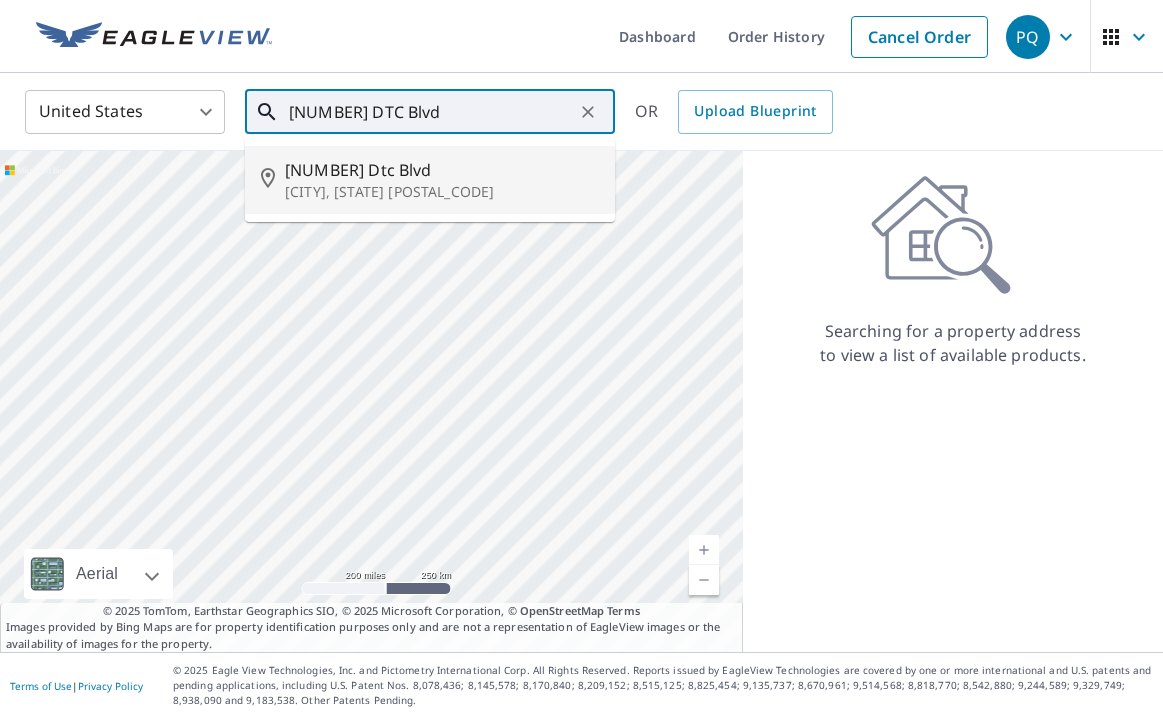 click on "[NUMBER] Dtc Blvd" at bounding box center [442, 170] 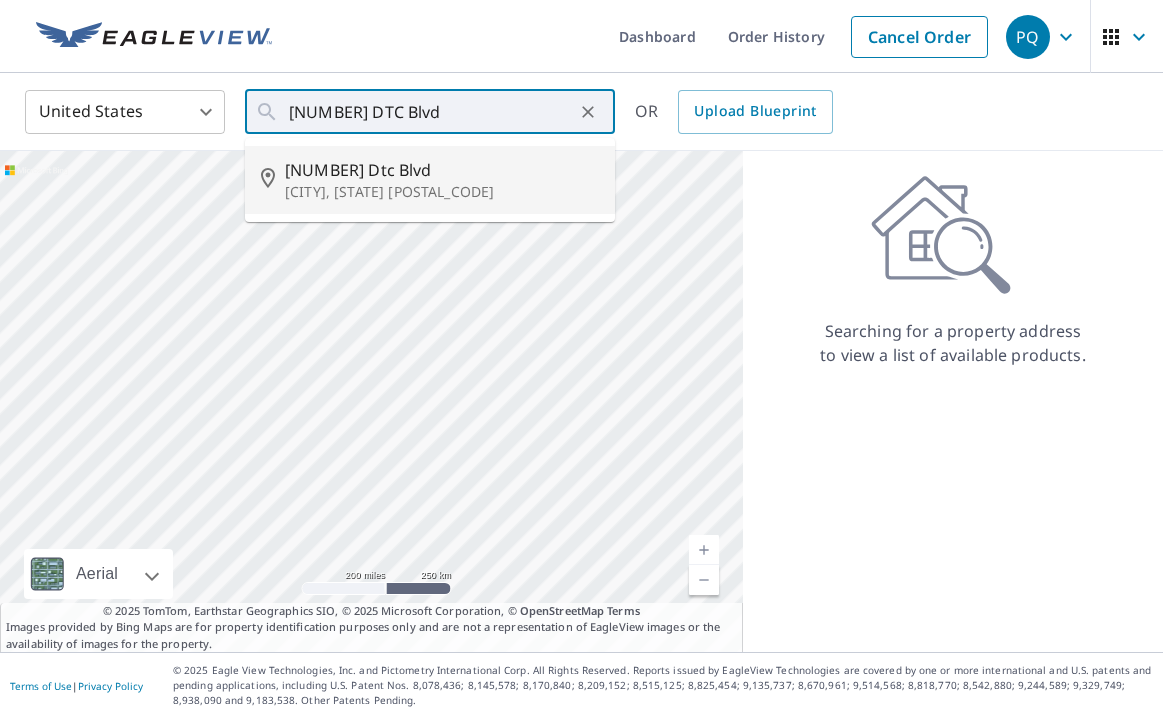 type on "[NUMBER] Dtc Blvd [CITY], [STATE] [POSTAL_CODE]" 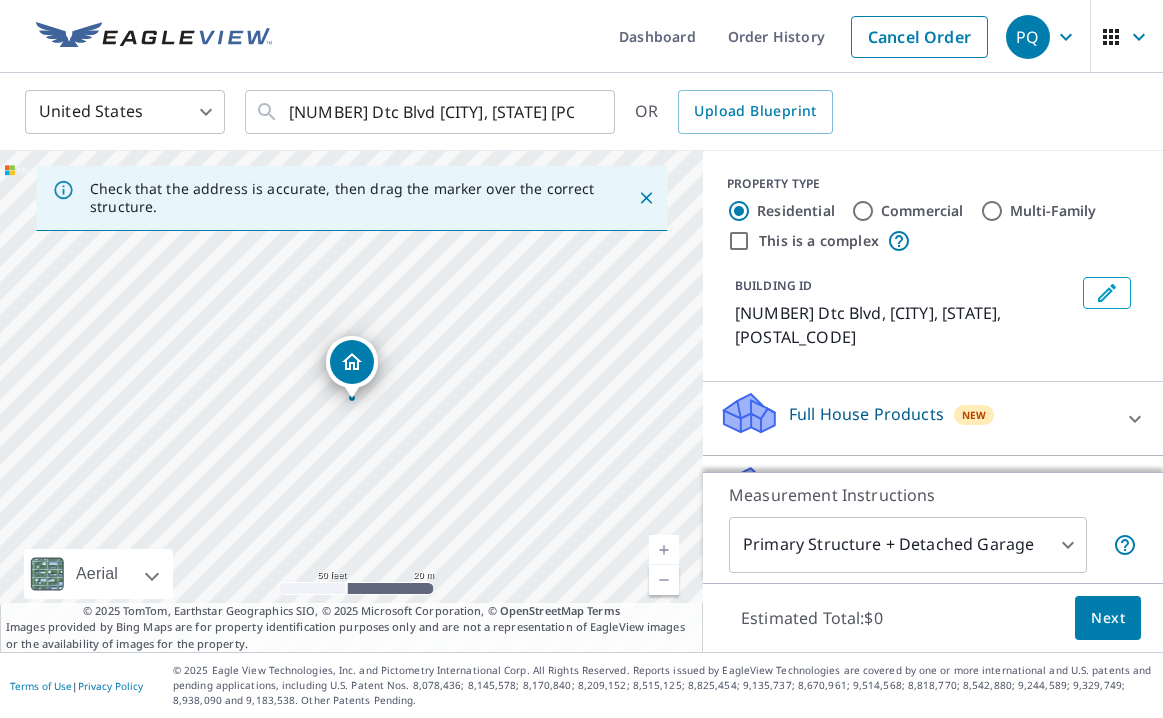 drag, startPoint x: 442, startPoint y: 427, endPoint x: 442, endPoint y: 229, distance: 198 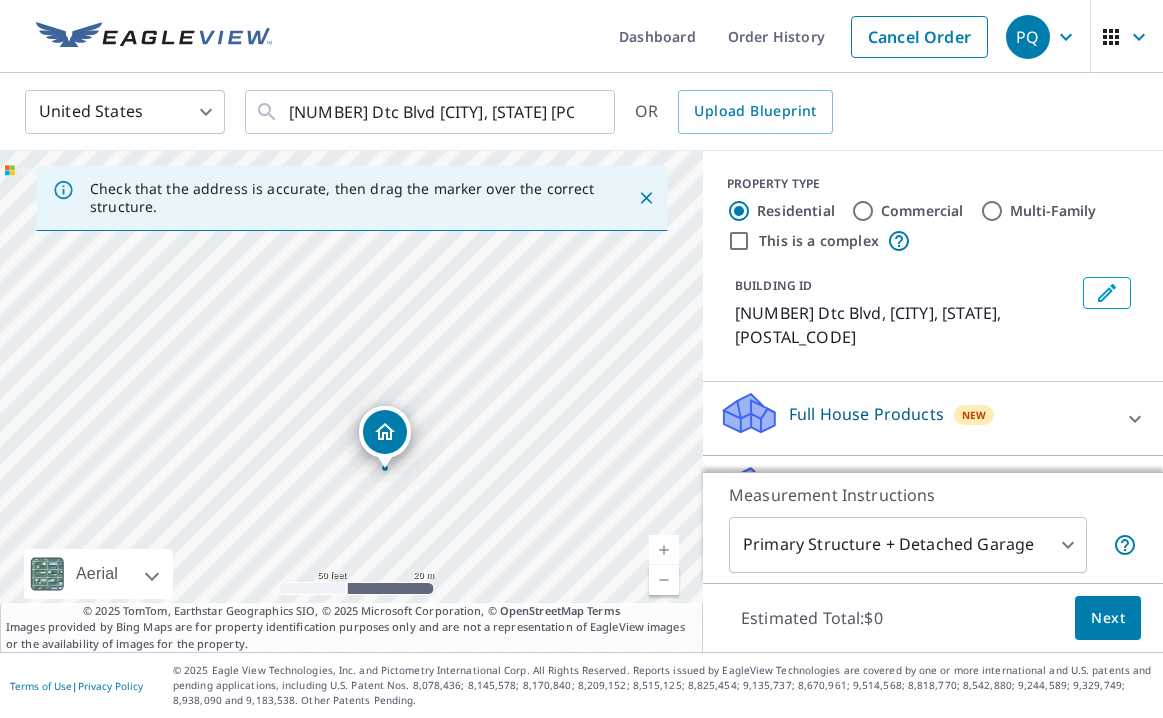 click on "[NUMBER] Dtc Blvd [CITY], [STATE] [POSTAL_CODE]" at bounding box center [351, 401] 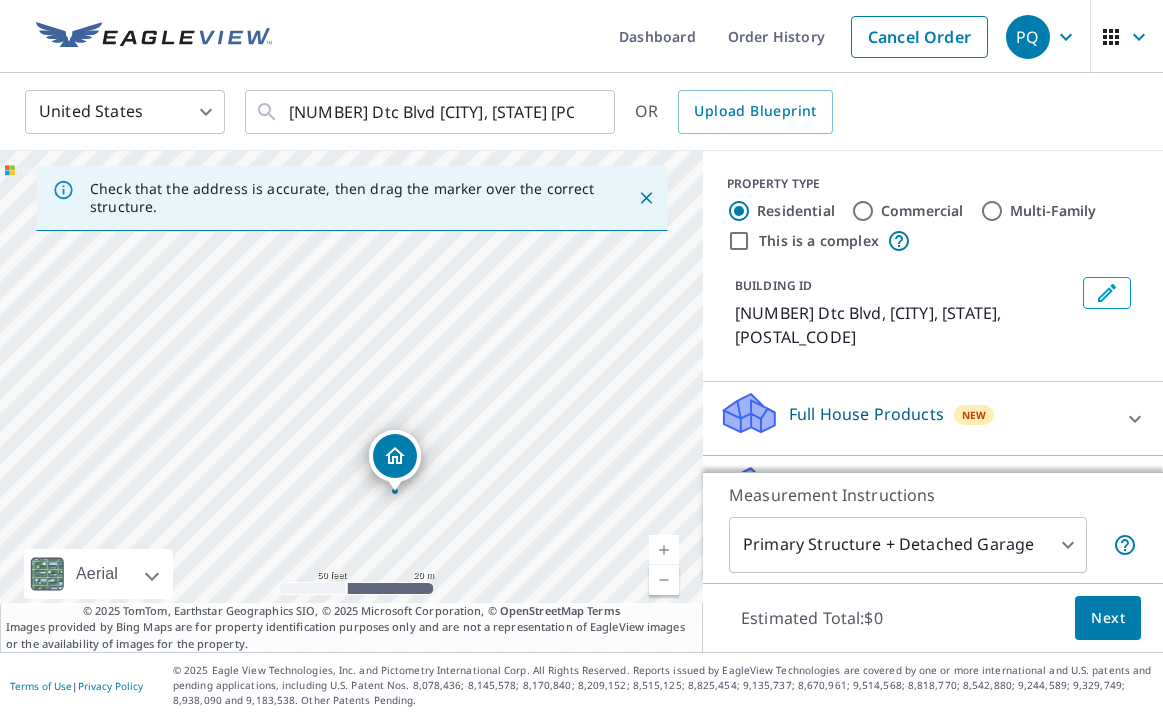 drag, startPoint x: 389, startPoint y: 431, endPoint x: 399, endPoint y: 454, distance: 25.079872 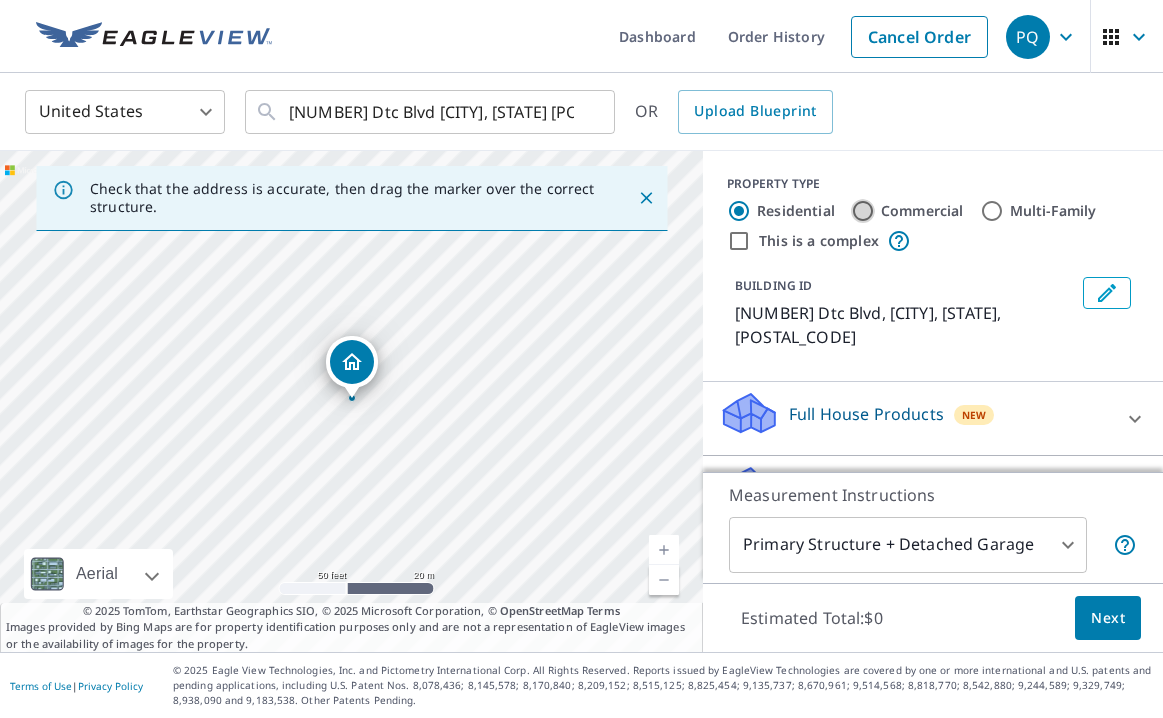 click on "Commercial" at bounding box center (863, 211) 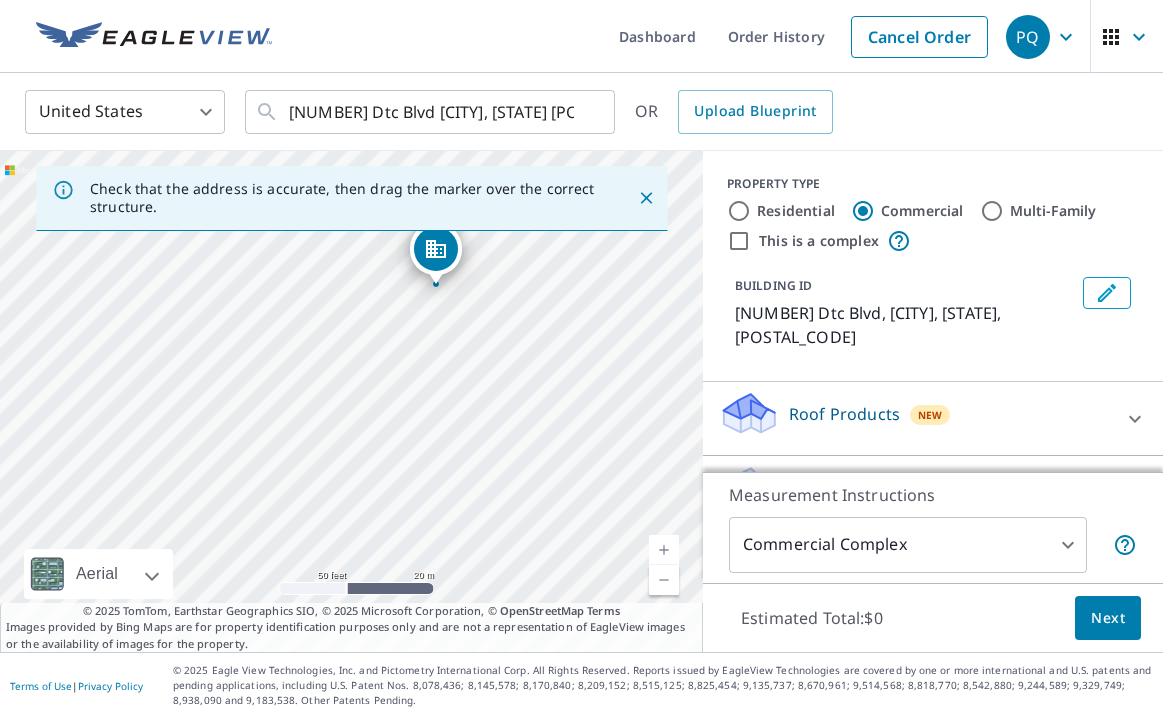 drag, startPoint x: 351, startPoint y: 346, endPoint x: 433, endPoint y: 247, distance: 128.5496 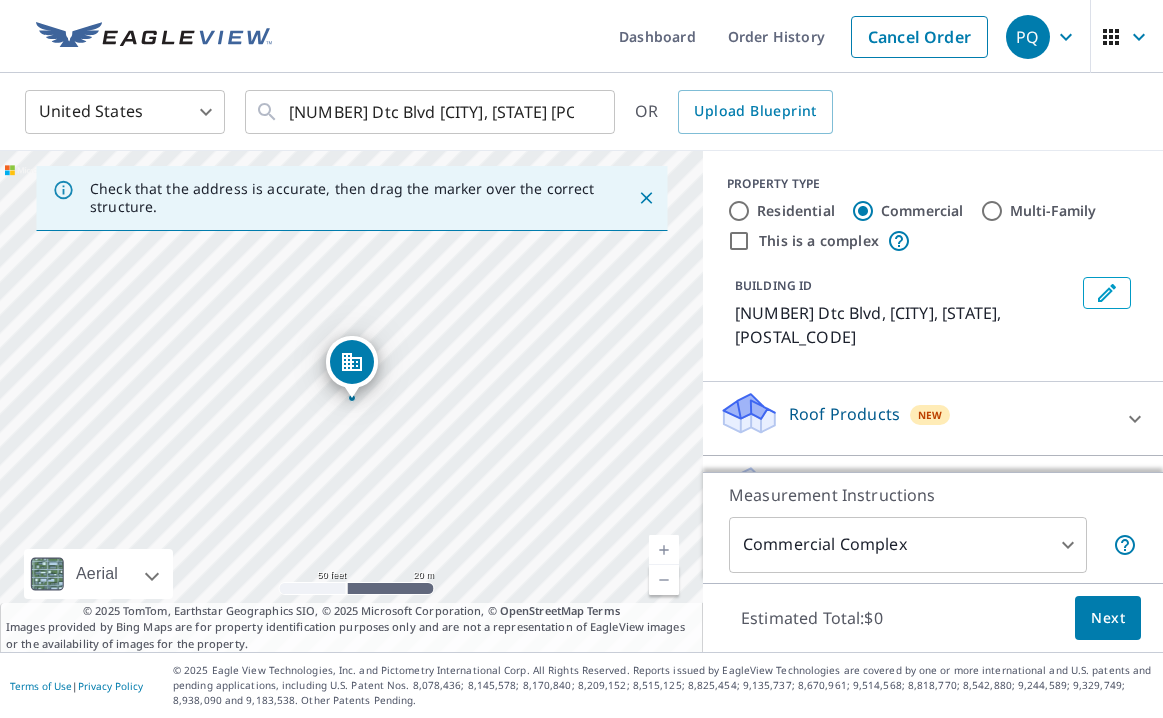scroll, scrollTop: 58, scrollLeft: 0, axis: vertical 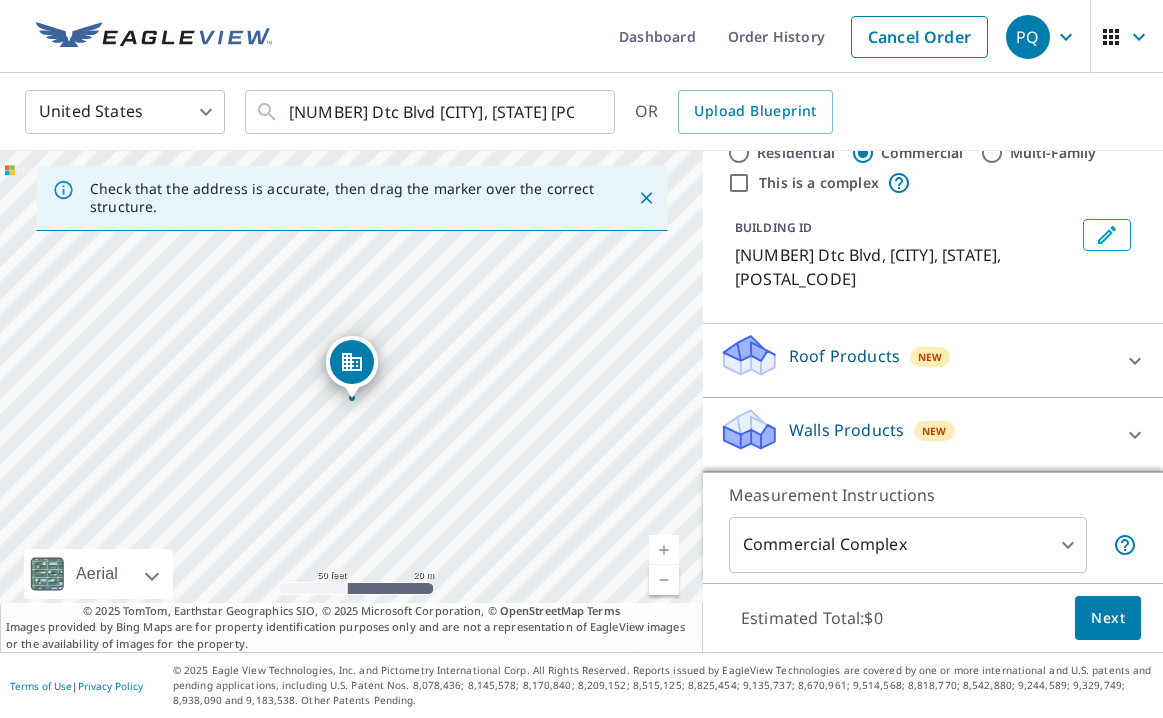 click on "Roof Products" at bounding box center [844, 356] 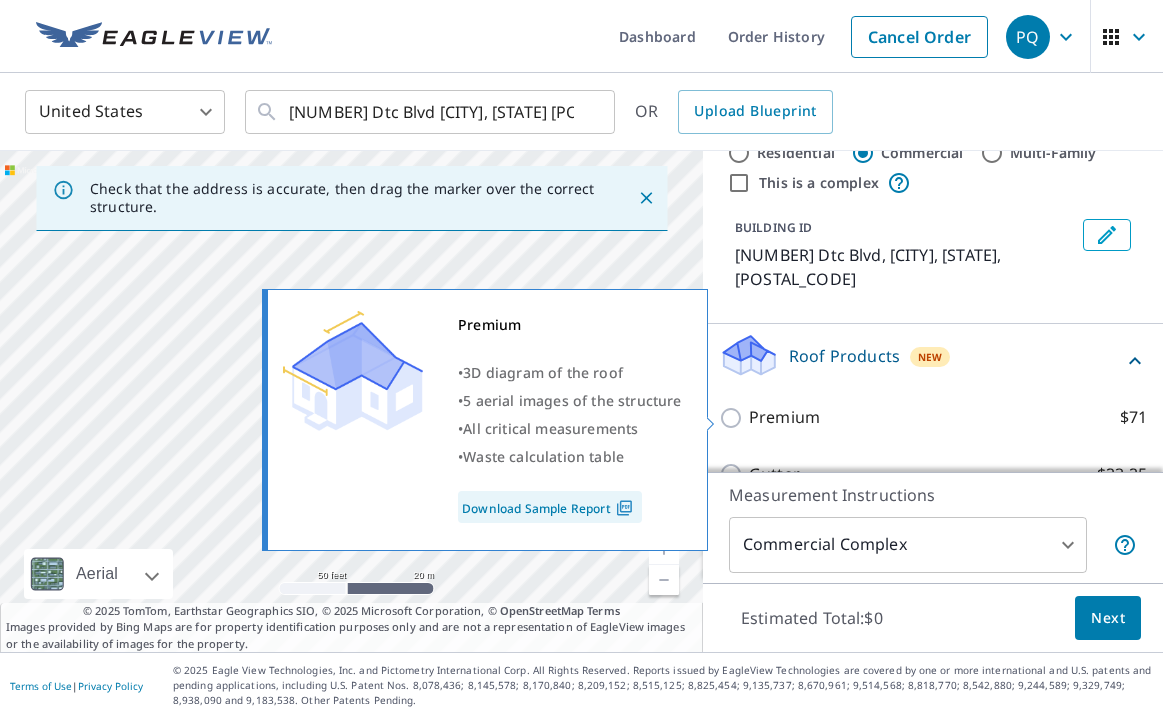 click on "Premium $71" at bounding box center (734, 418) 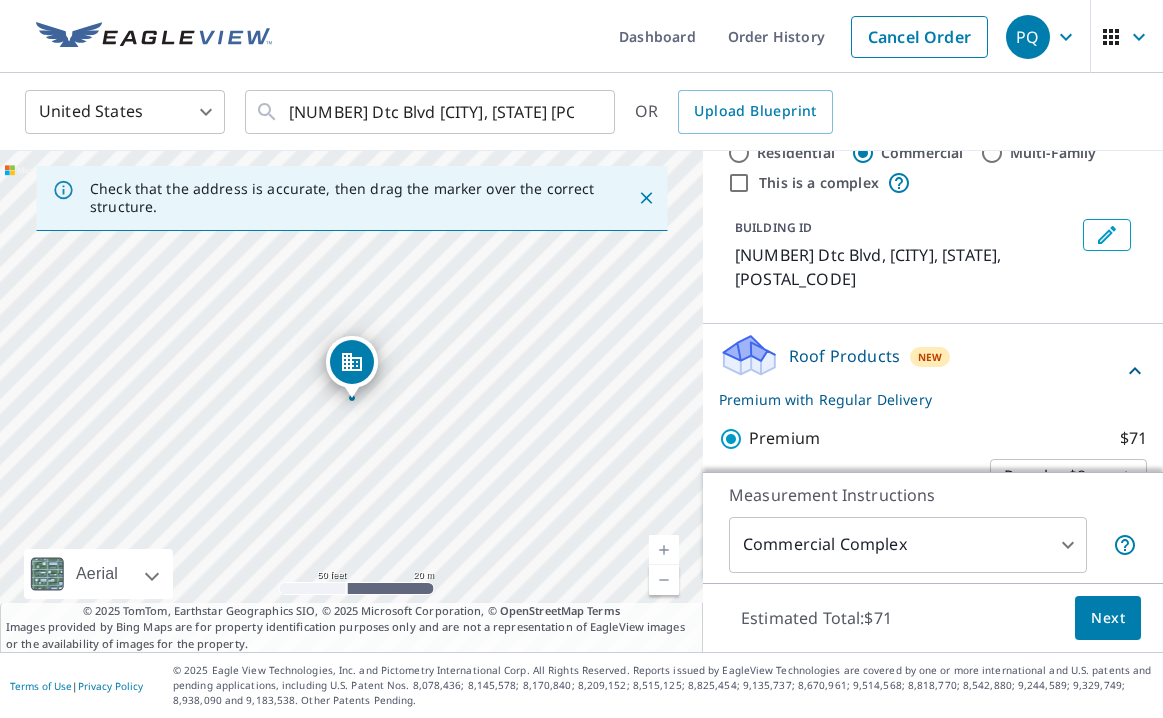 scroll, scrollTop: 295, scrollLeft: 0, axis: vertical 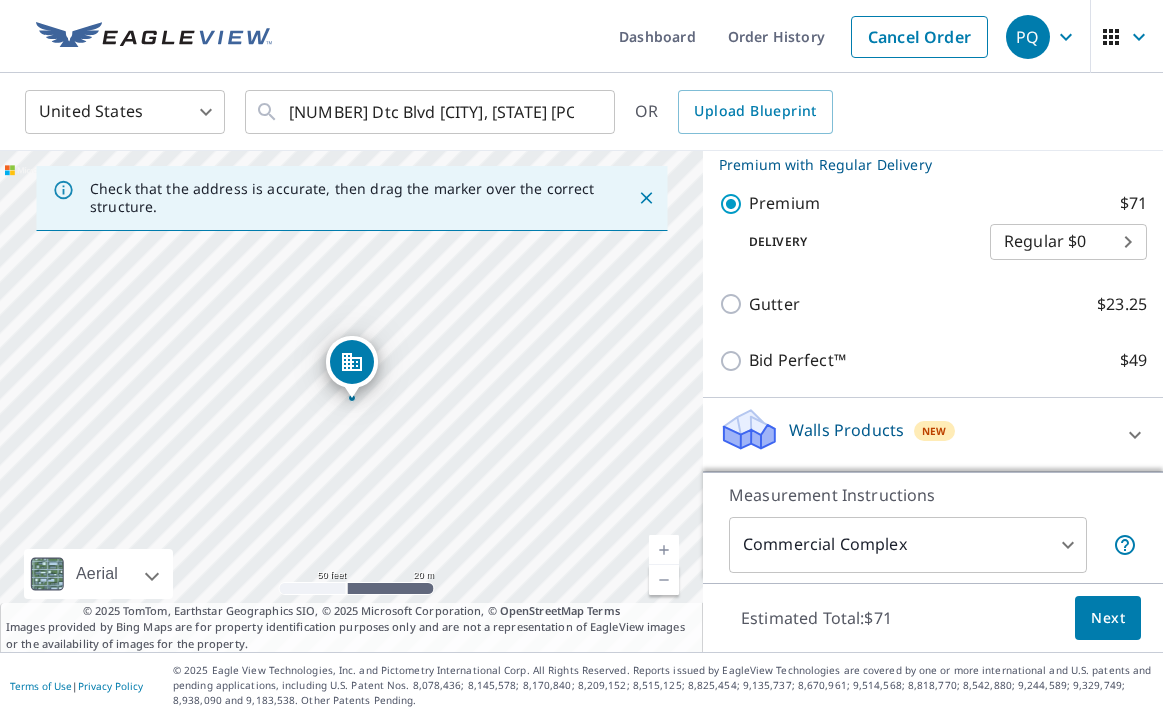 click on "Next" at bounding box center (1108, 618) 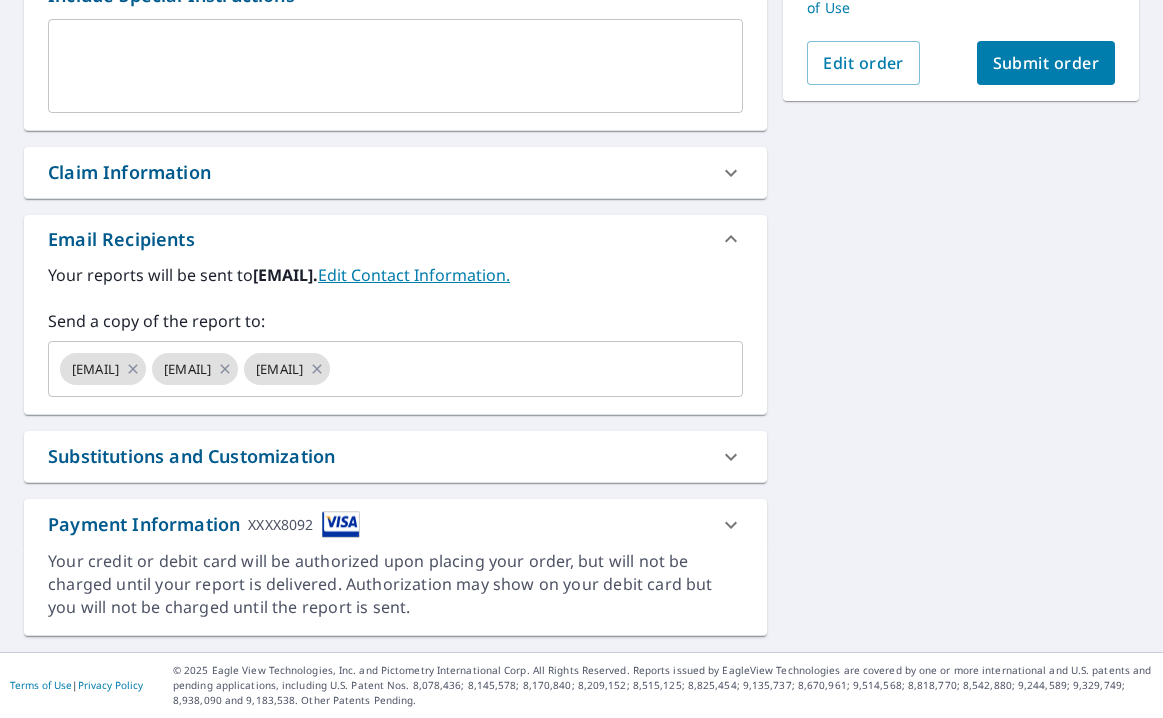 scroll, scrollTop: 589, scrollLeft: 0, axis: vertical 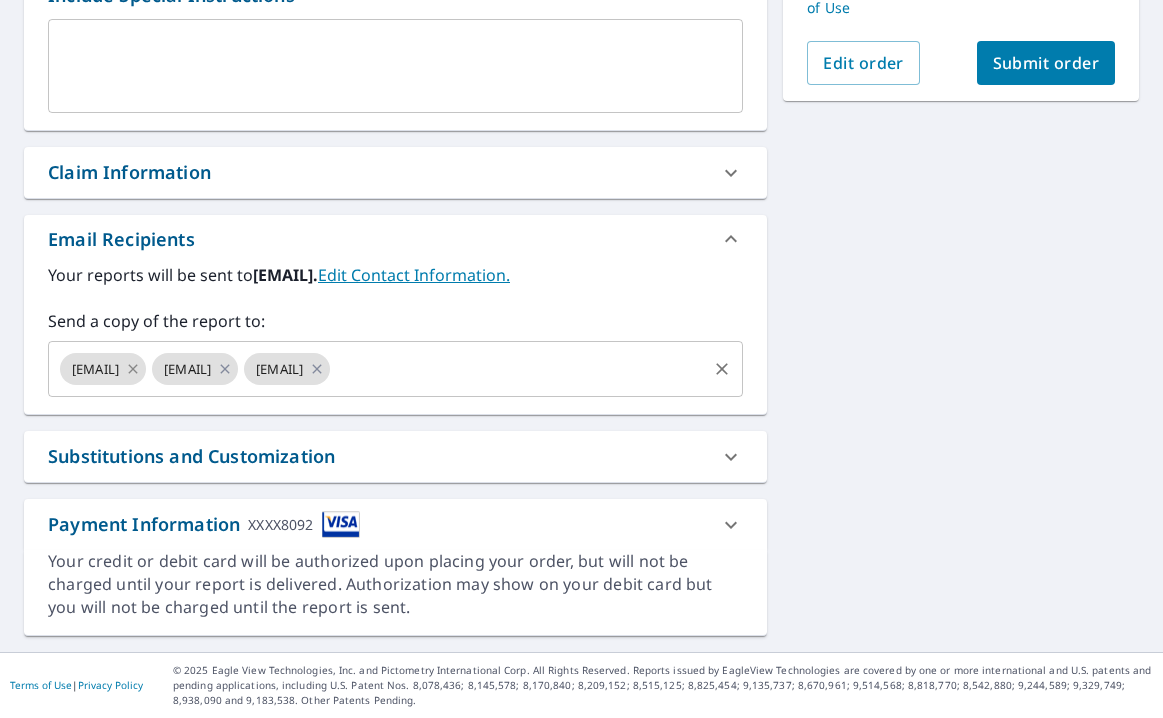click 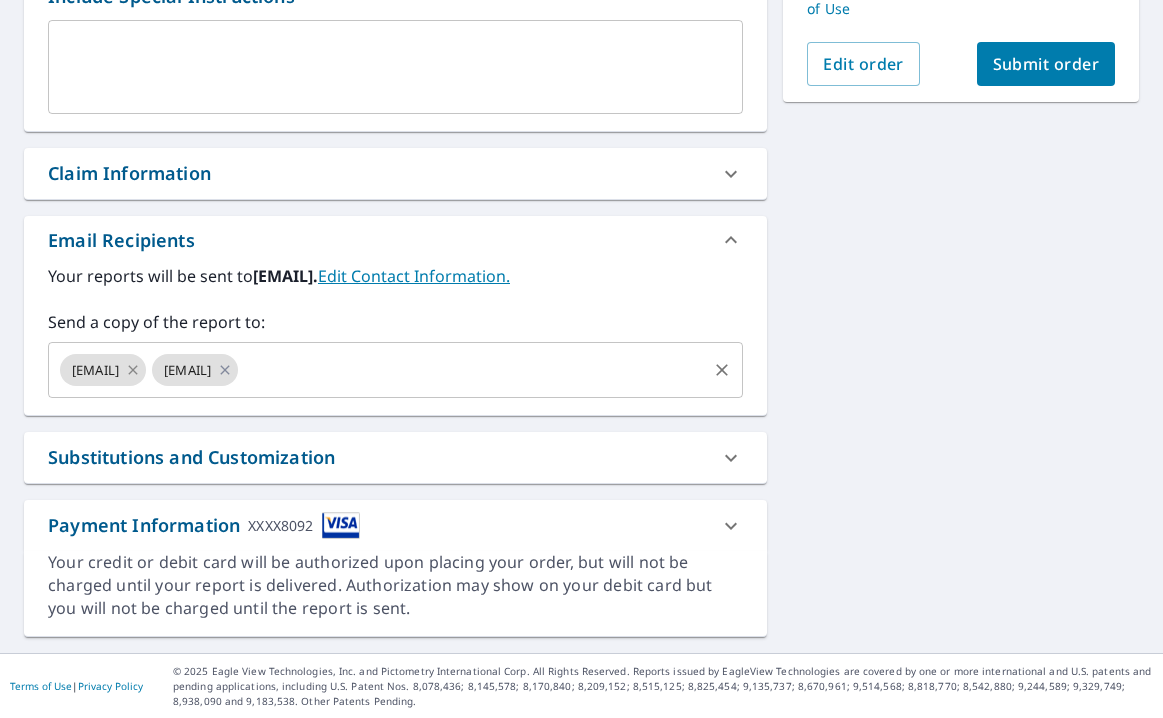 click 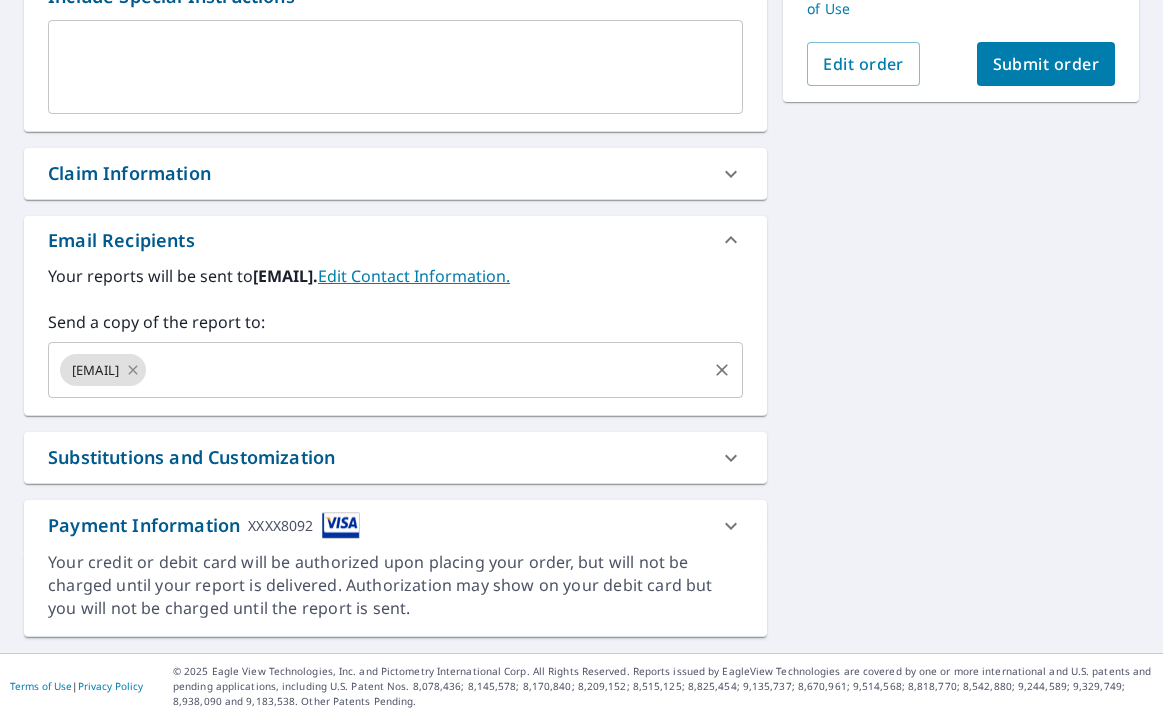 click 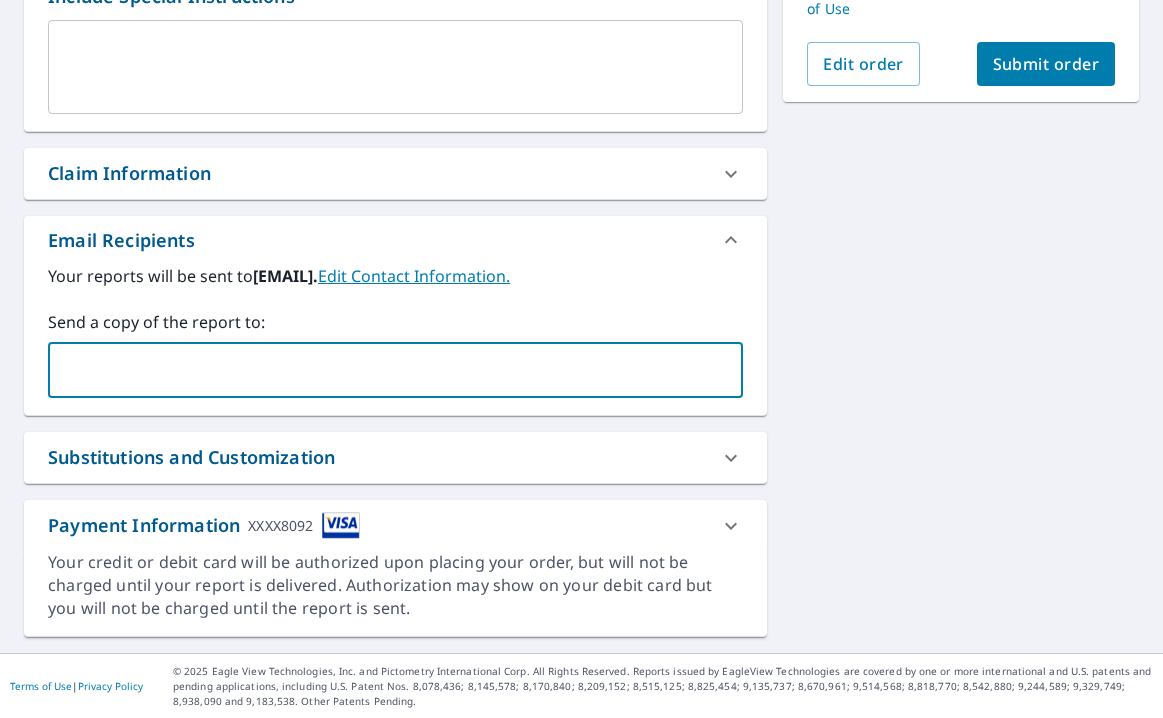 click at bounding box center [380, 370] 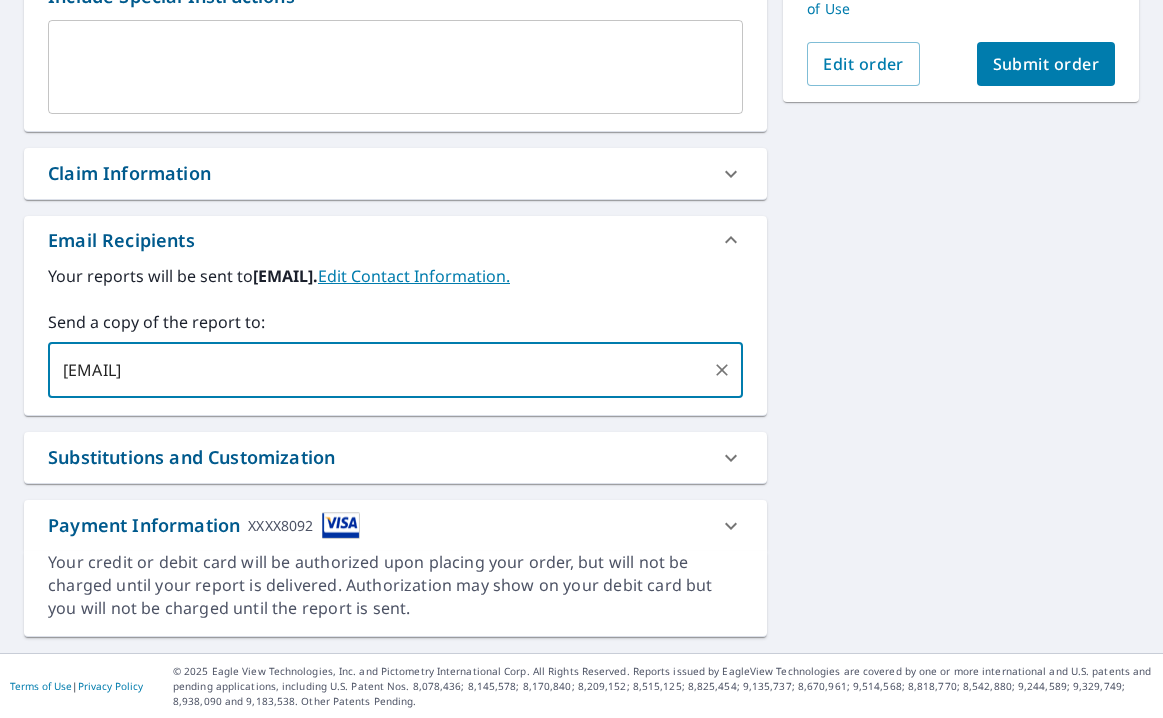 type on "[EMAIL]" 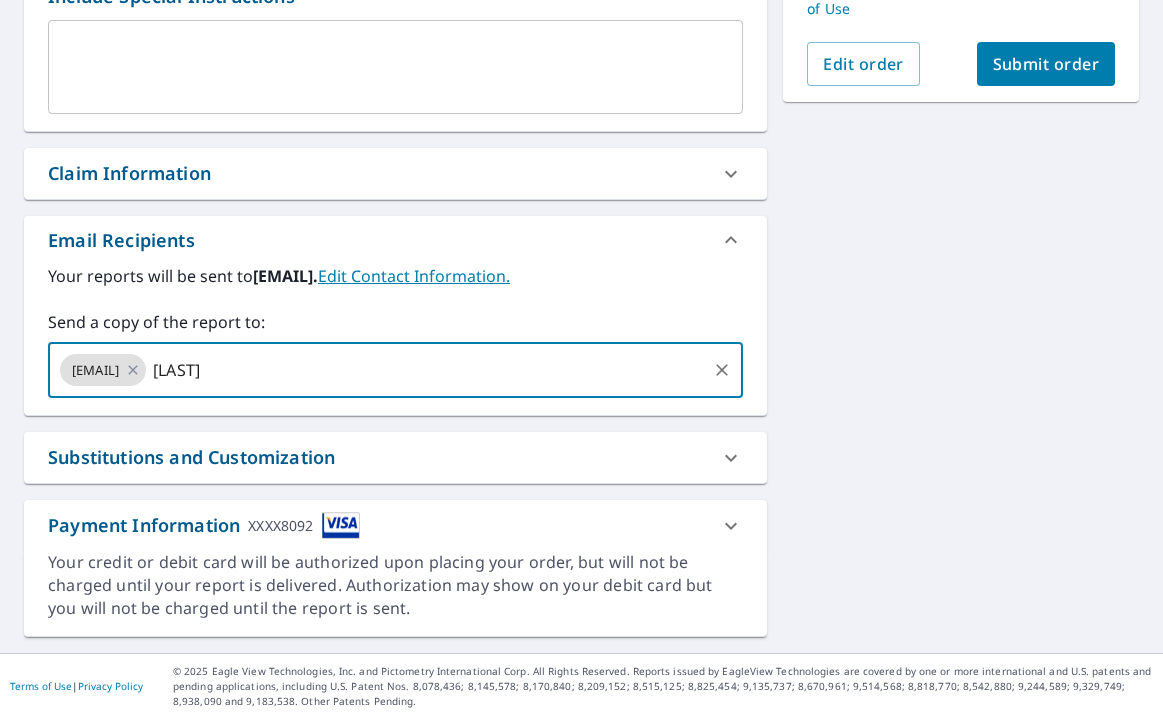 type on "[EMAIL]" 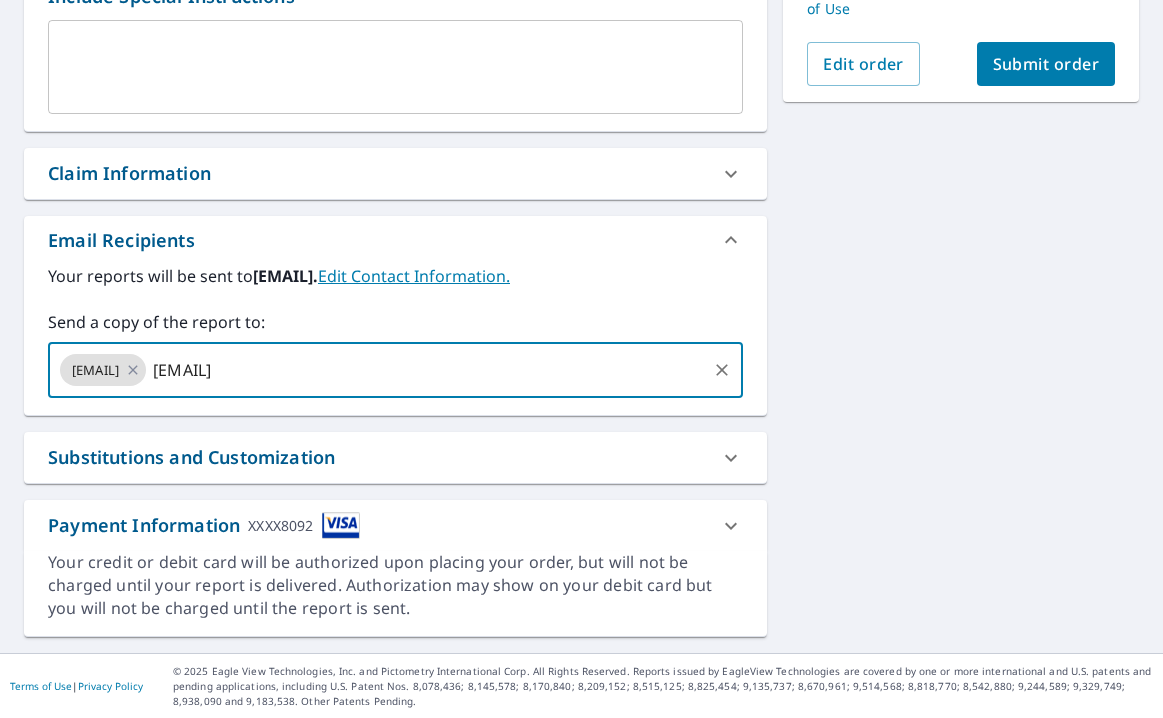 type 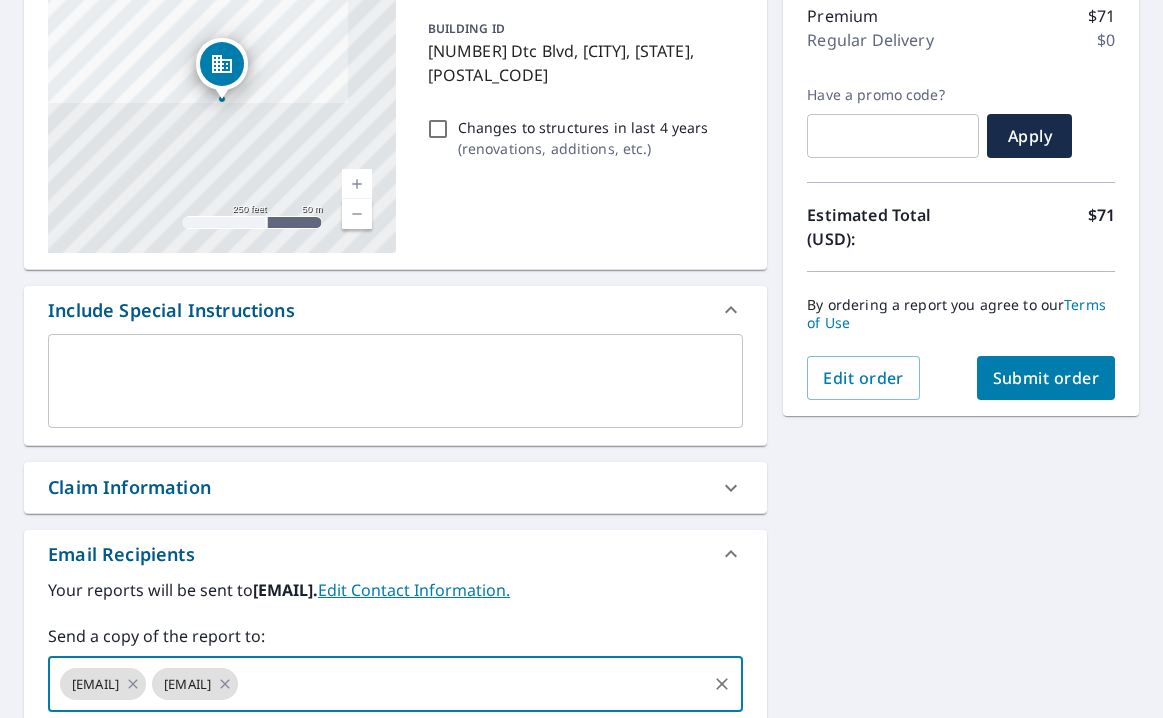 scroll, scrollTop: 259, scrollLeft: 0, axis: vertical 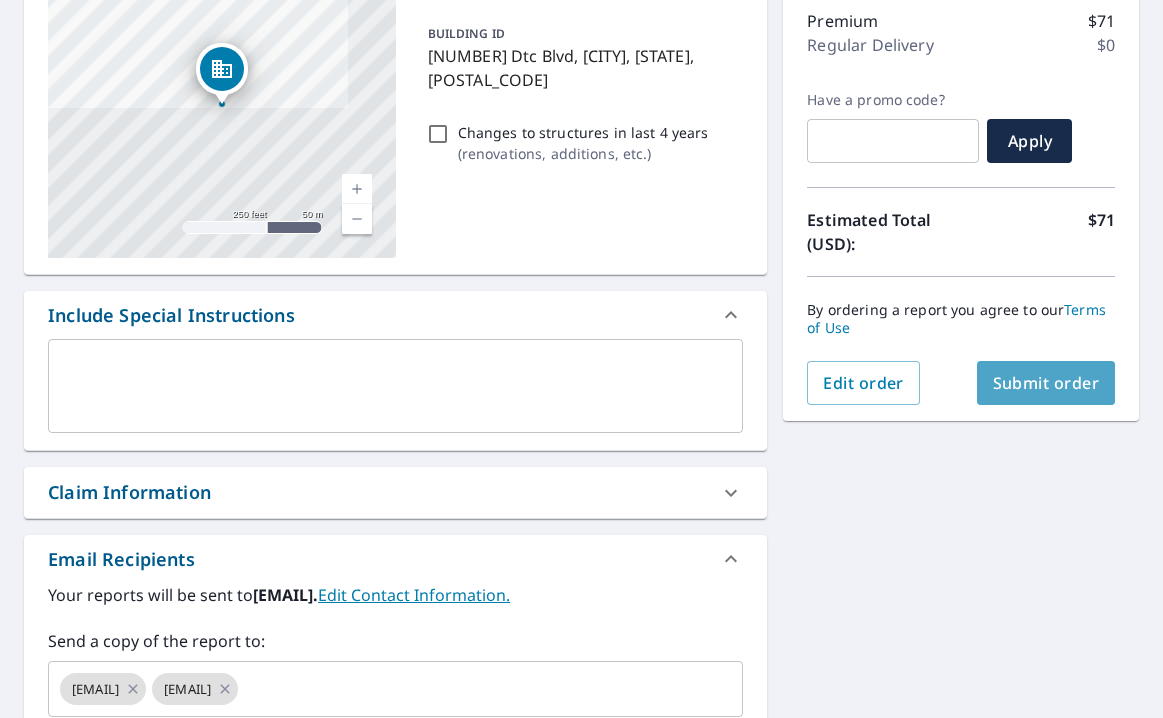 drag, startPoint x: 1046, startPoint y: 382, endPoint x: 381, endPoint y: 486, distance: 673.0832 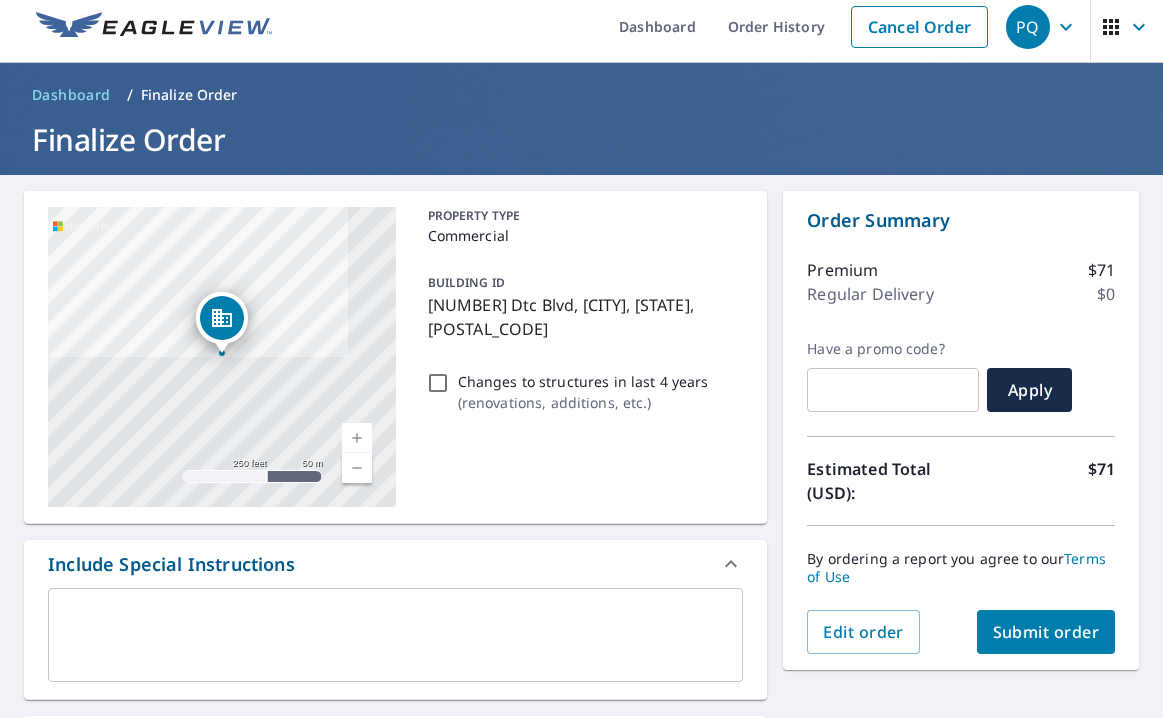 scroll, scrollTop: 291, scrollLeft: 0, axis: vertical 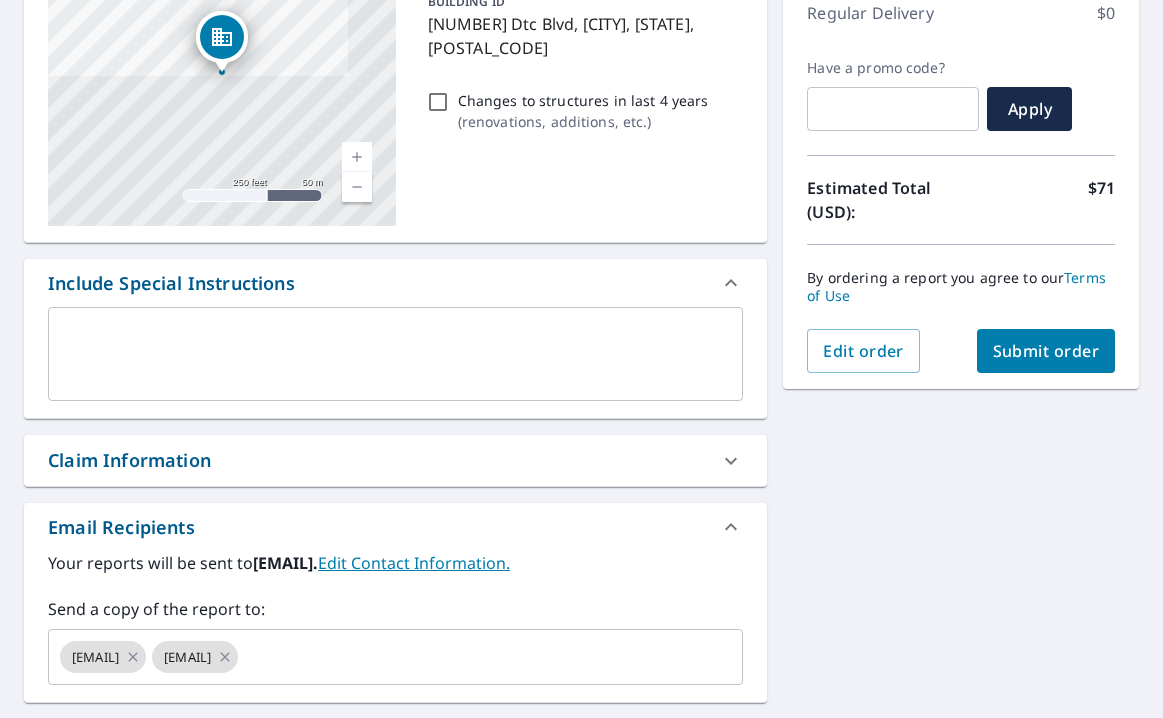 click on "Submit order" at bounding box center (1046, 351) 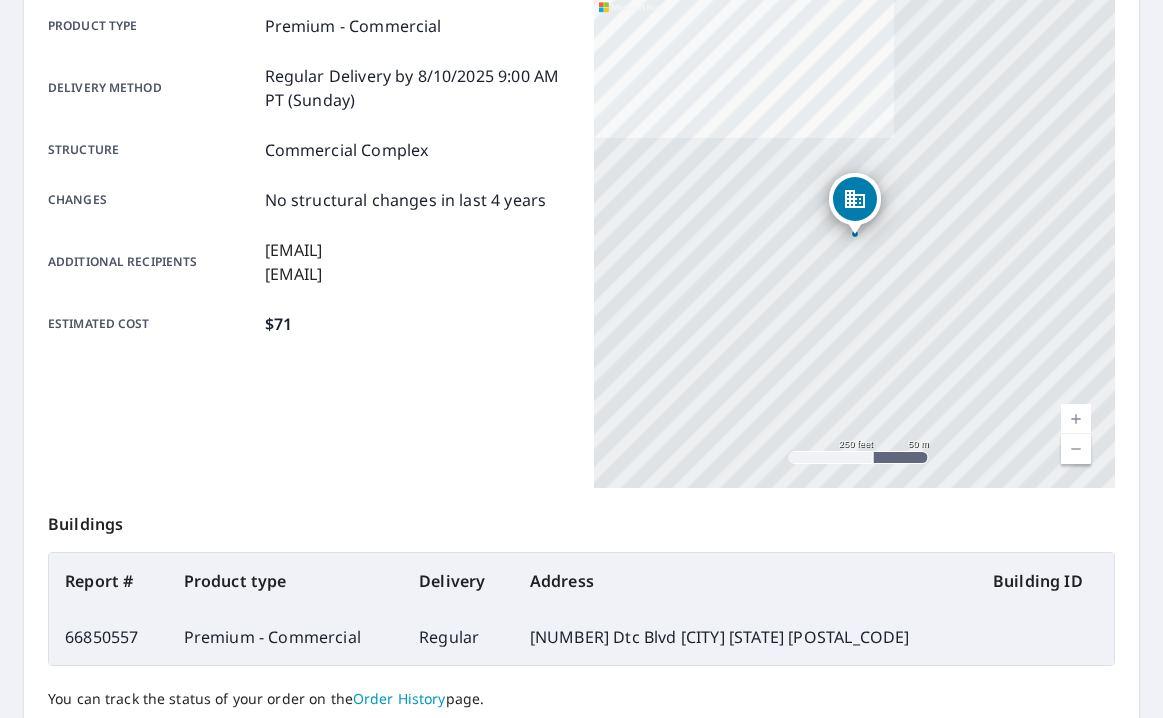 scroll, scrollTop: 0, scrollLeft: 0, axis: both 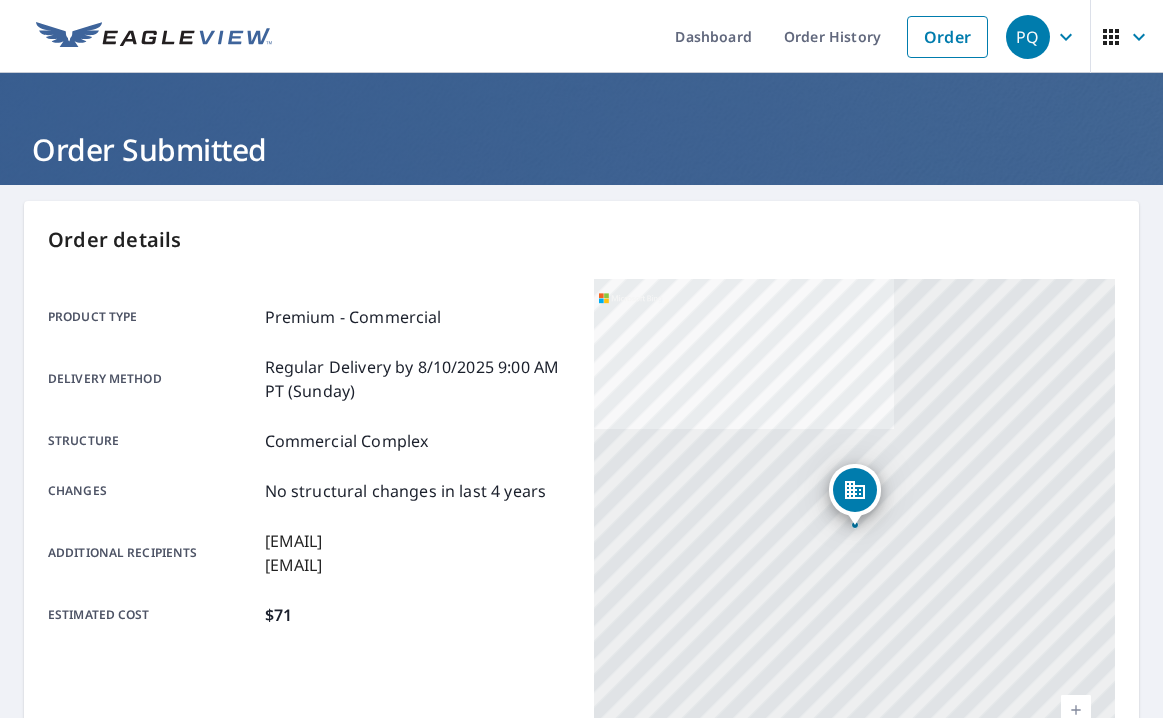 click at bounding box center (154, 37) 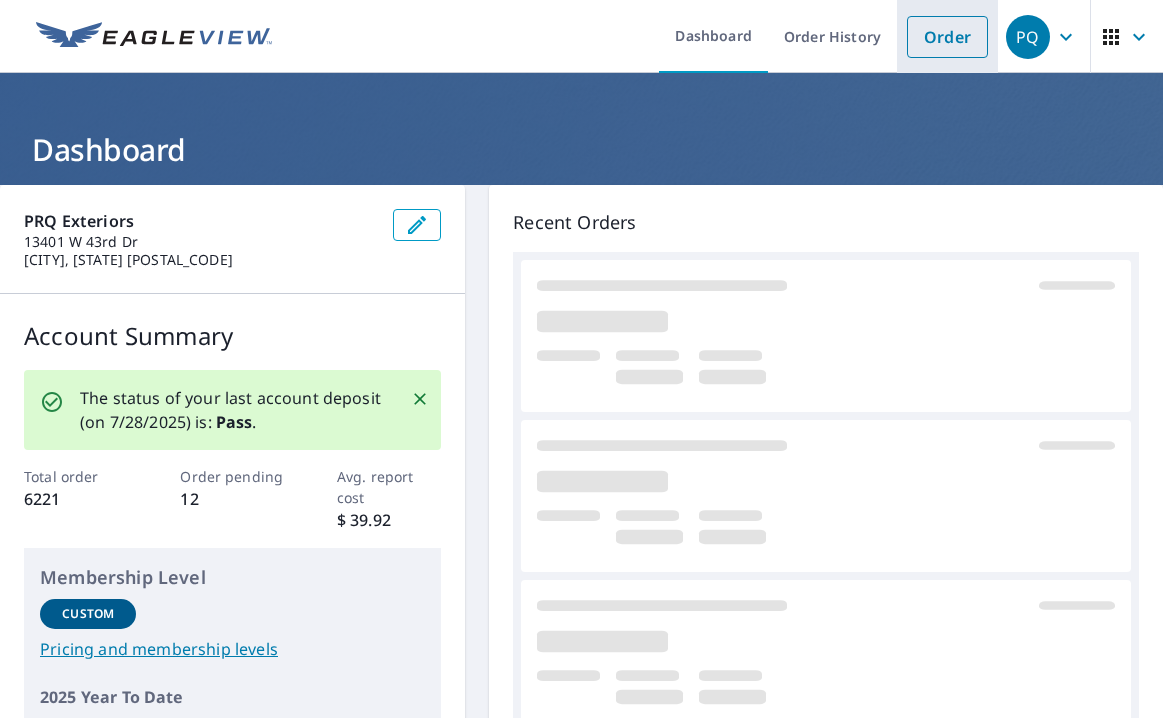 click on "Order" at bounding box center (947, 37) 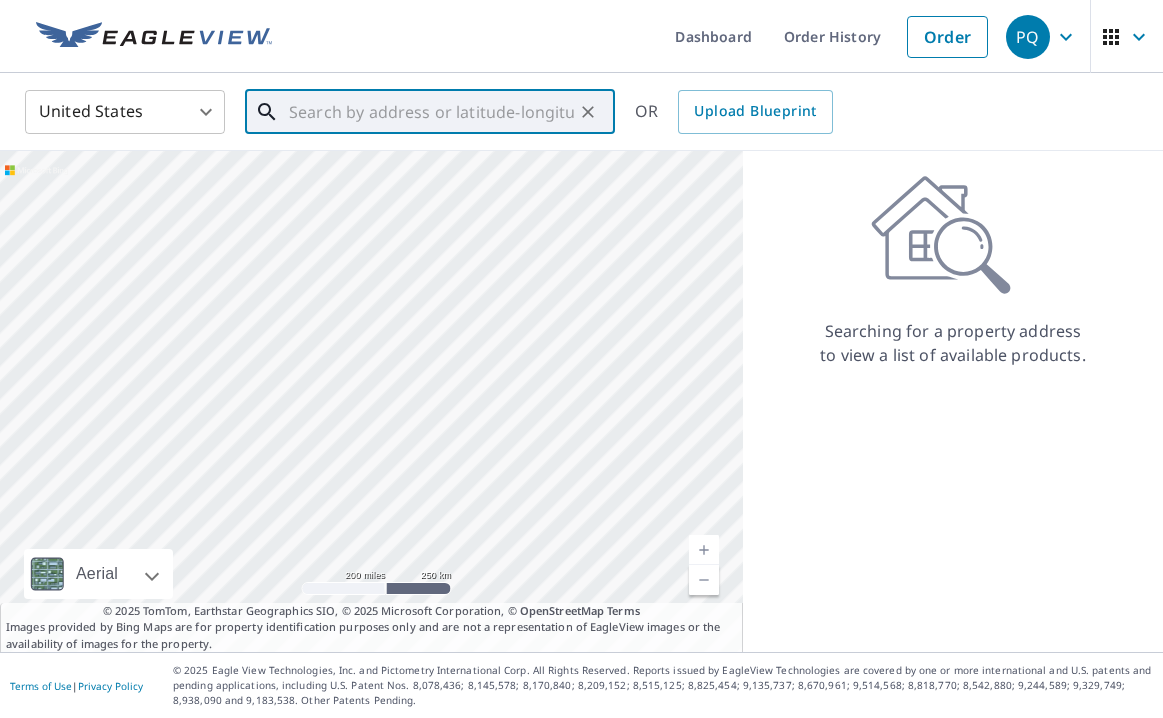click at bounding box center [431, 112] 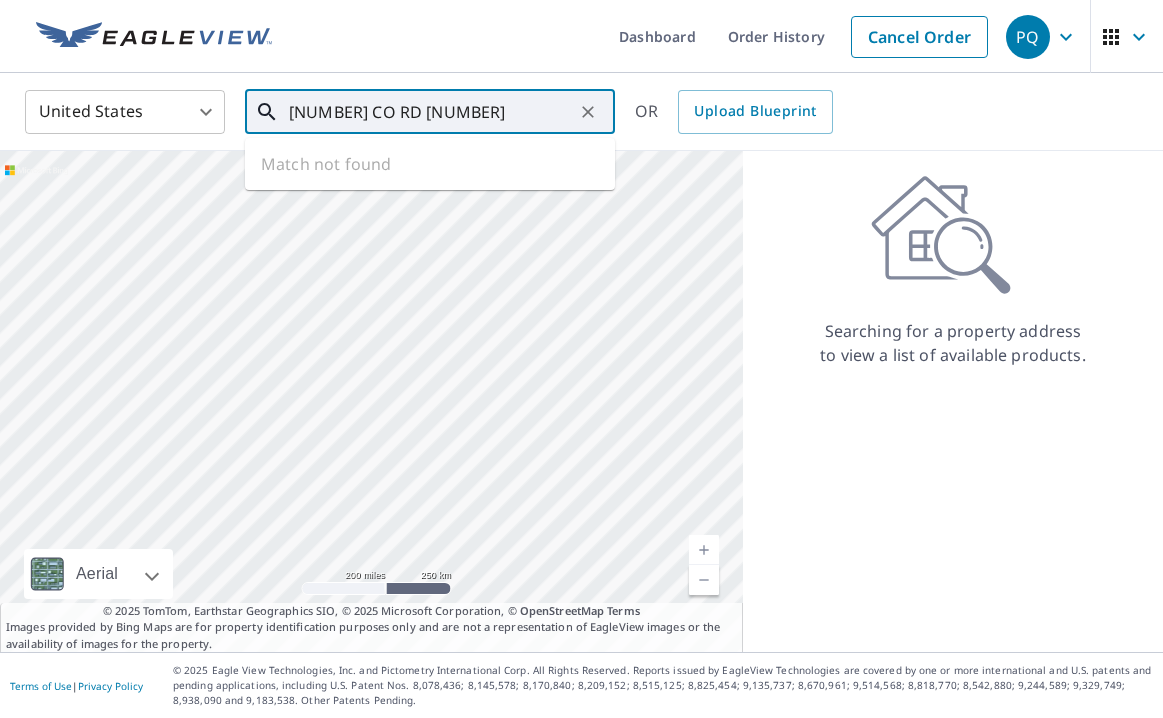 drag, startPoint x: 324, startPoint y: 110, endPoint x: 540, endPoint y: 116, distance: 216.08331 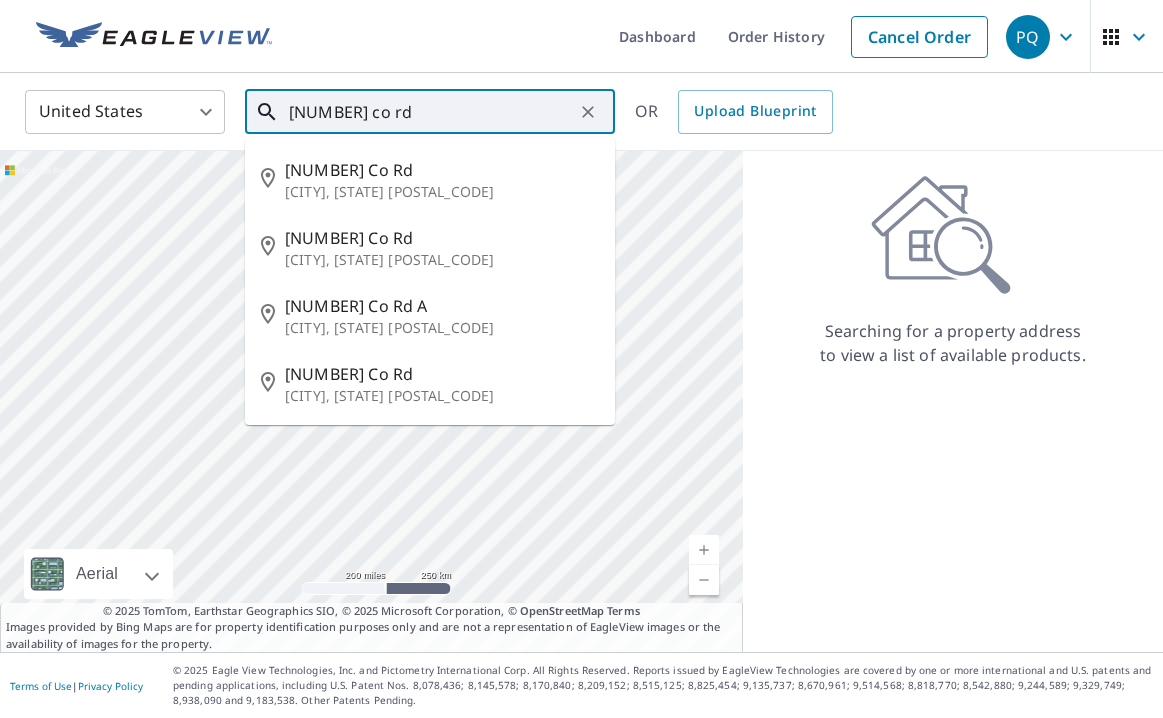paste on "[NUMBER] CO RD [NUMBER]" 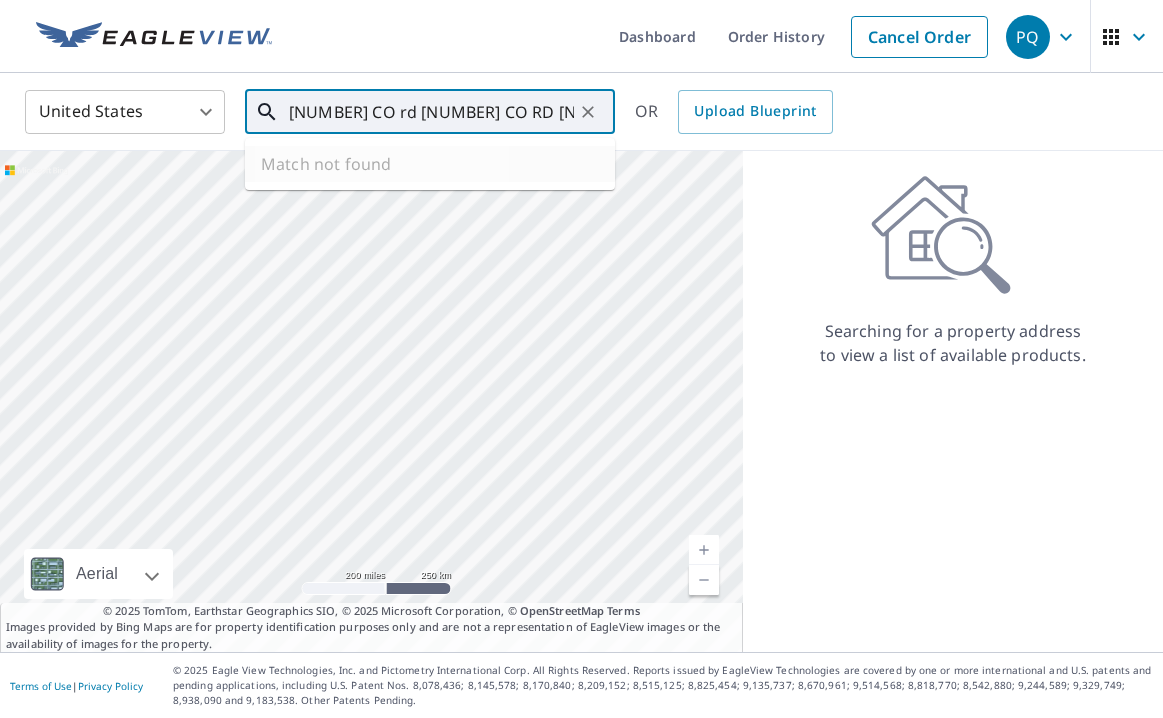 drag, startPoint x: 362, startPoint y: 113, endPoint x: 183, endPoint y: 110, distance: 179.02513 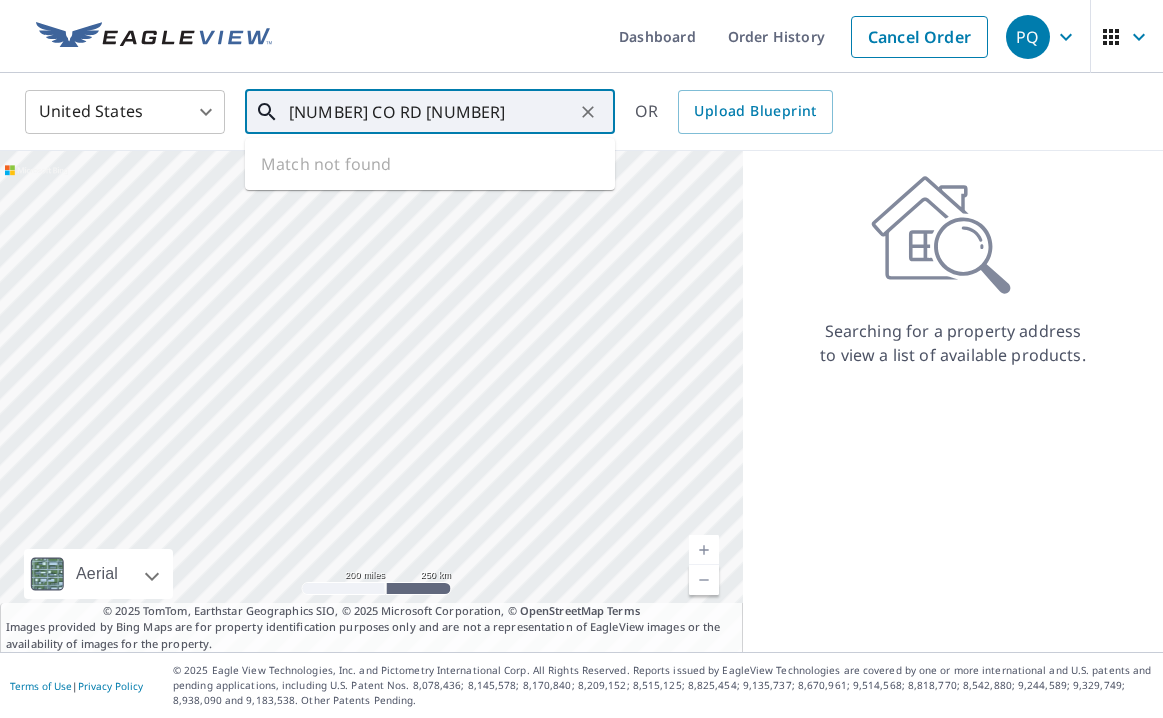 click on "[NUMBER] CO RD [NUMBER]" at bounding box center [431, 112] 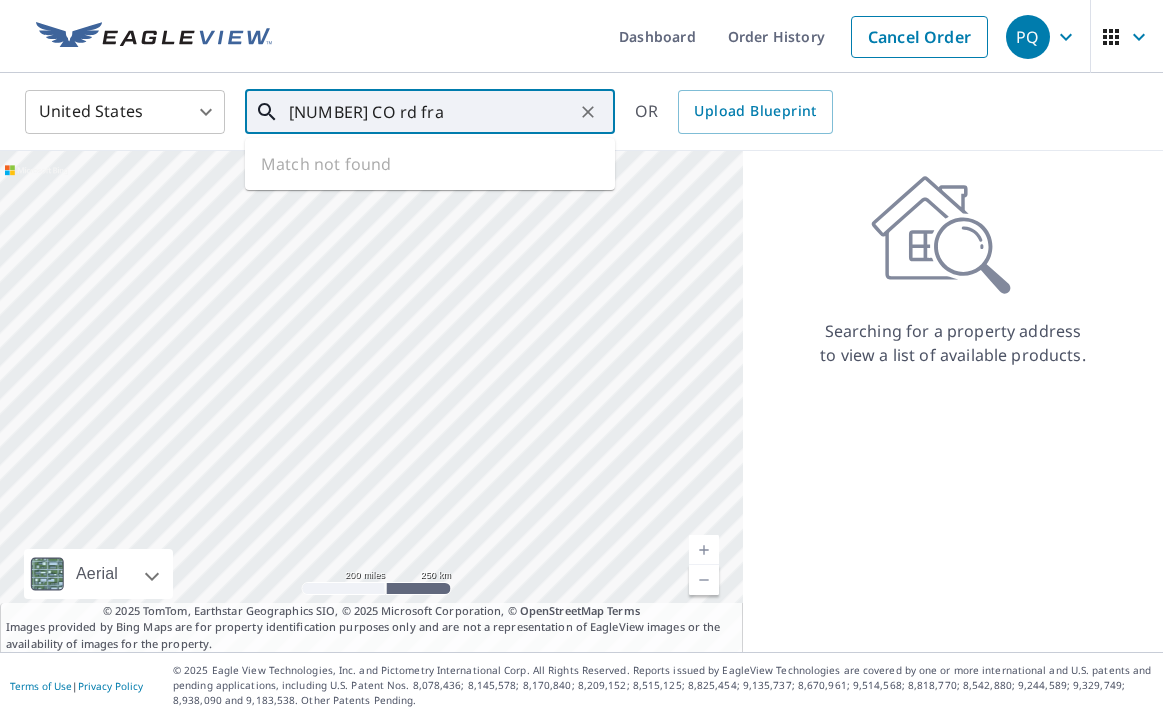 type on "[NUMBER] CO rd f" 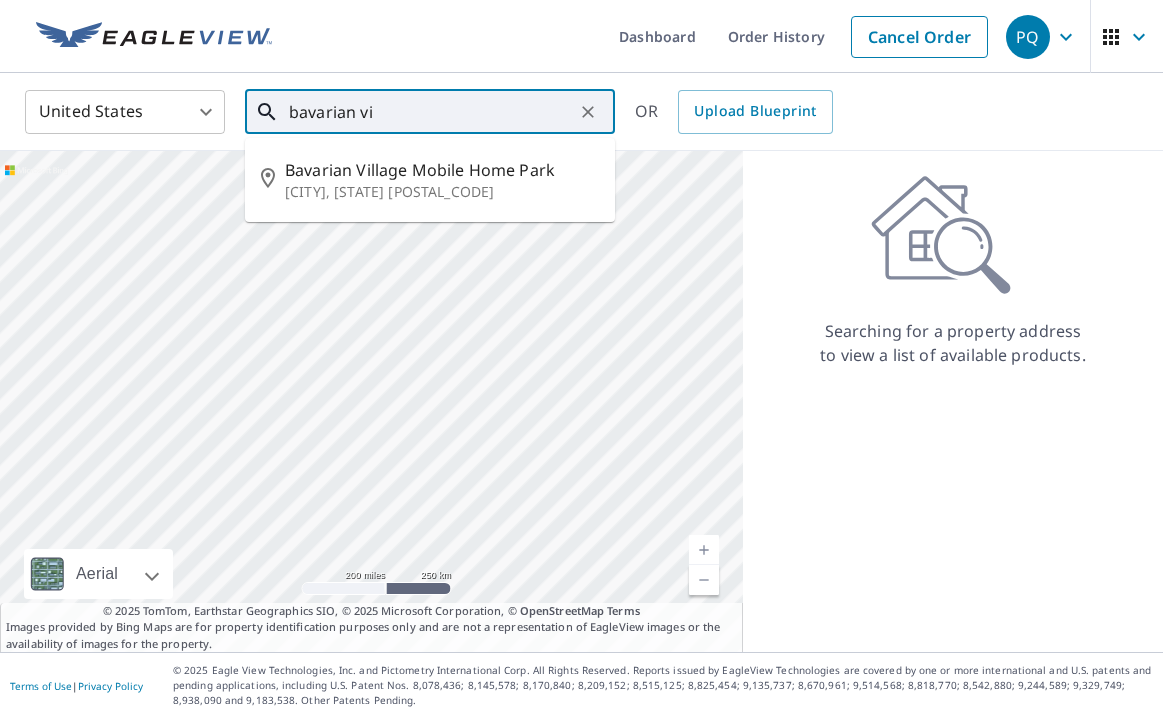 type on "bavarian v" 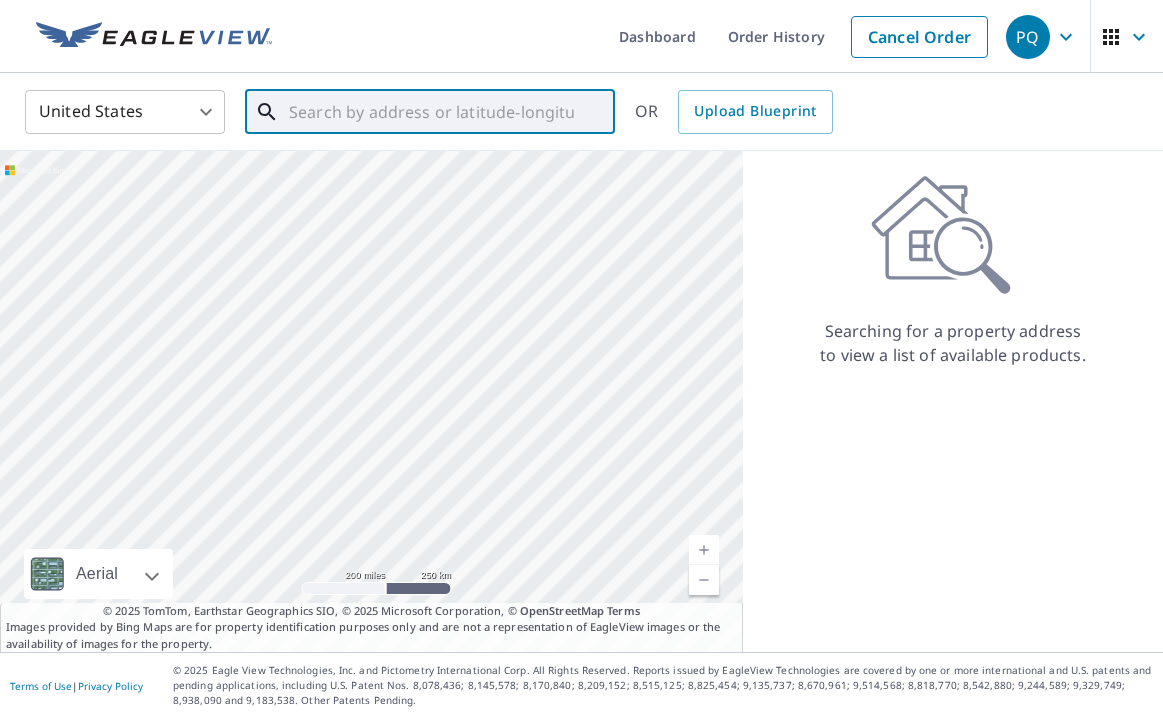 click at bounding box center [431, 112] 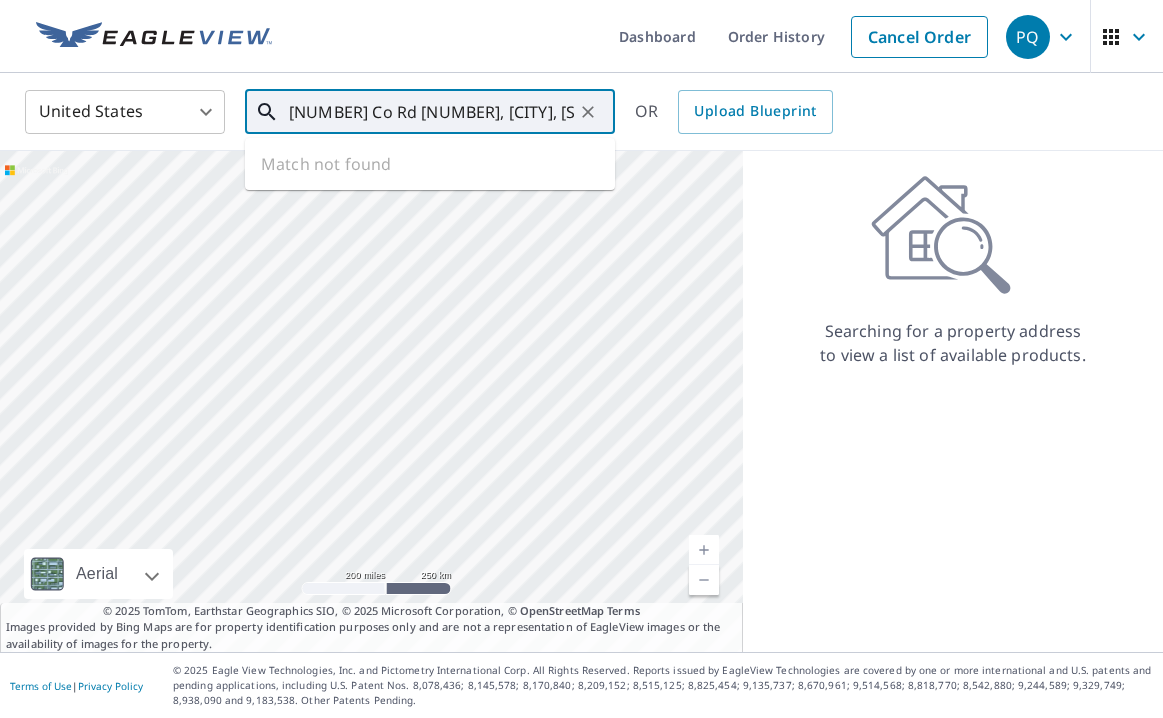 drag, startPoint x: 455, startPoint y: 117, endPoint x: 581, endPoint y: 107, distance: 126.3962 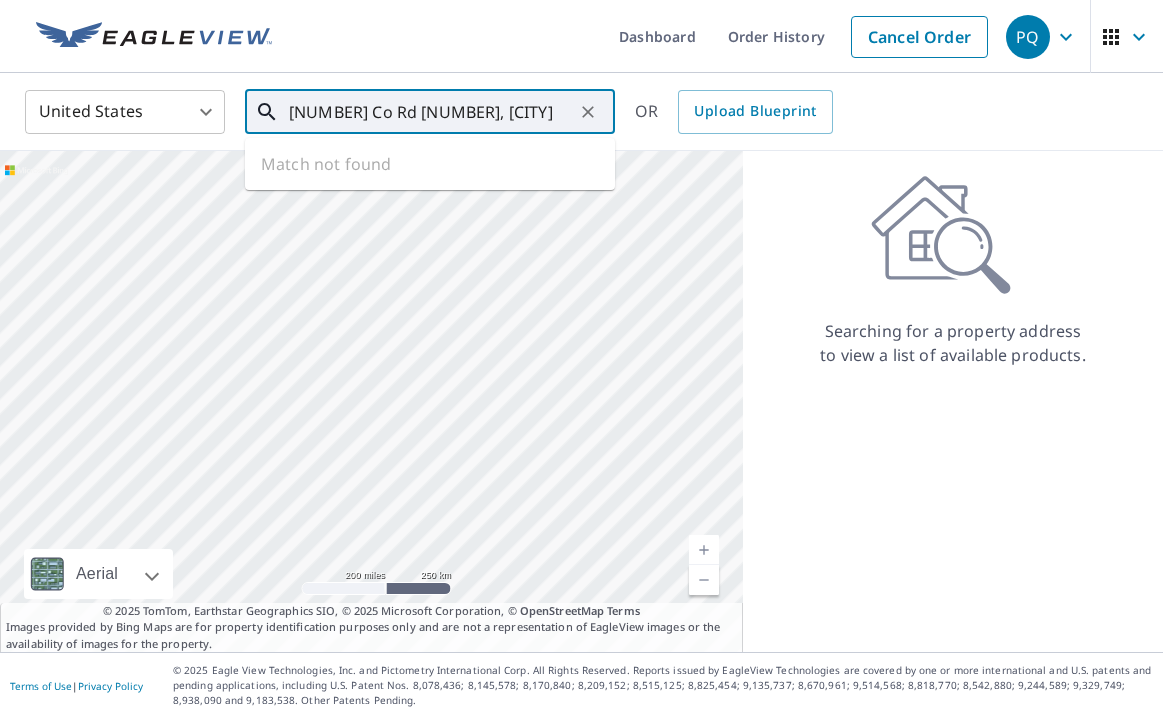 click on "[NUMBER] Co Rd [NUMBER], [CITY]" at bounding box center (431, 112) 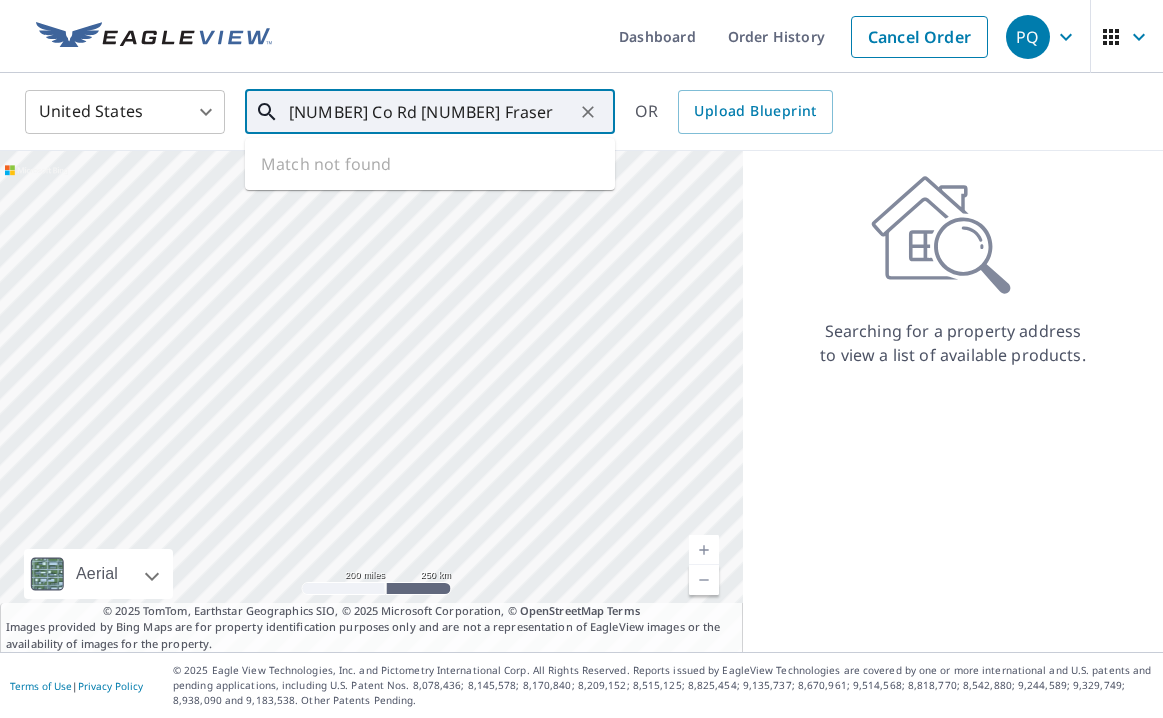 click on "[NUMBER] Co Rd [NUMBER] Fraser" at bounding box center (431, 112) 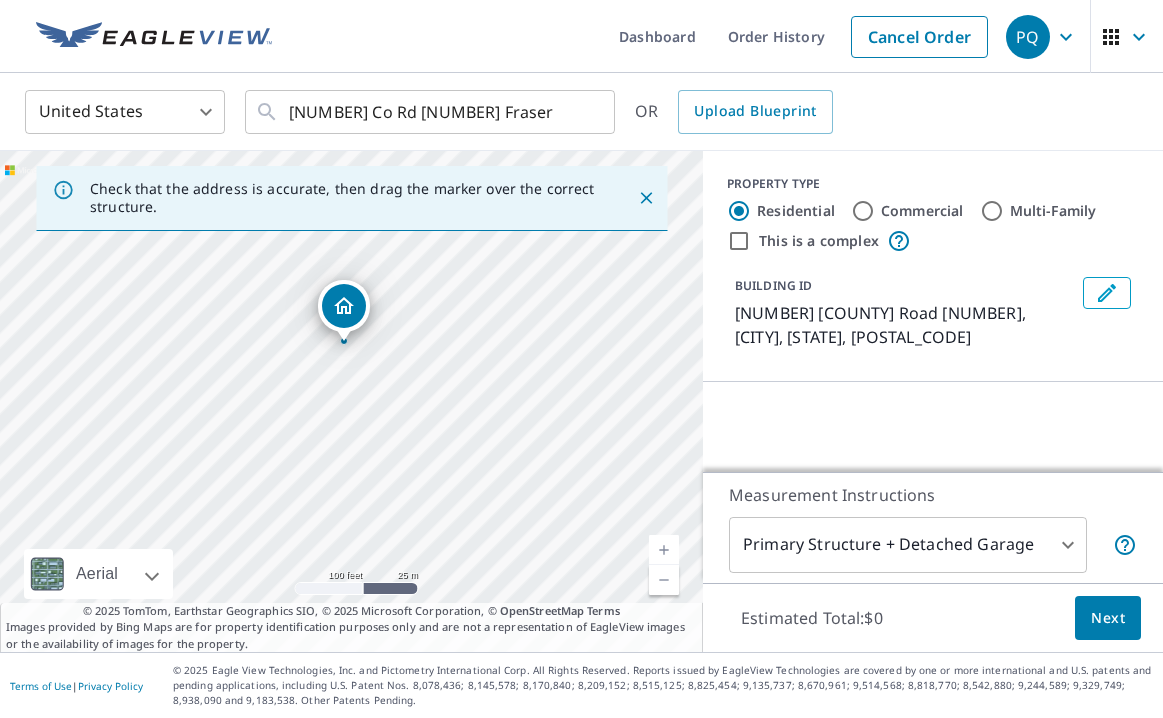 drag, startPoint x: 473, startPoint y: 307, endPoint x: 604, endPoint y: 141, distance: 211.46394 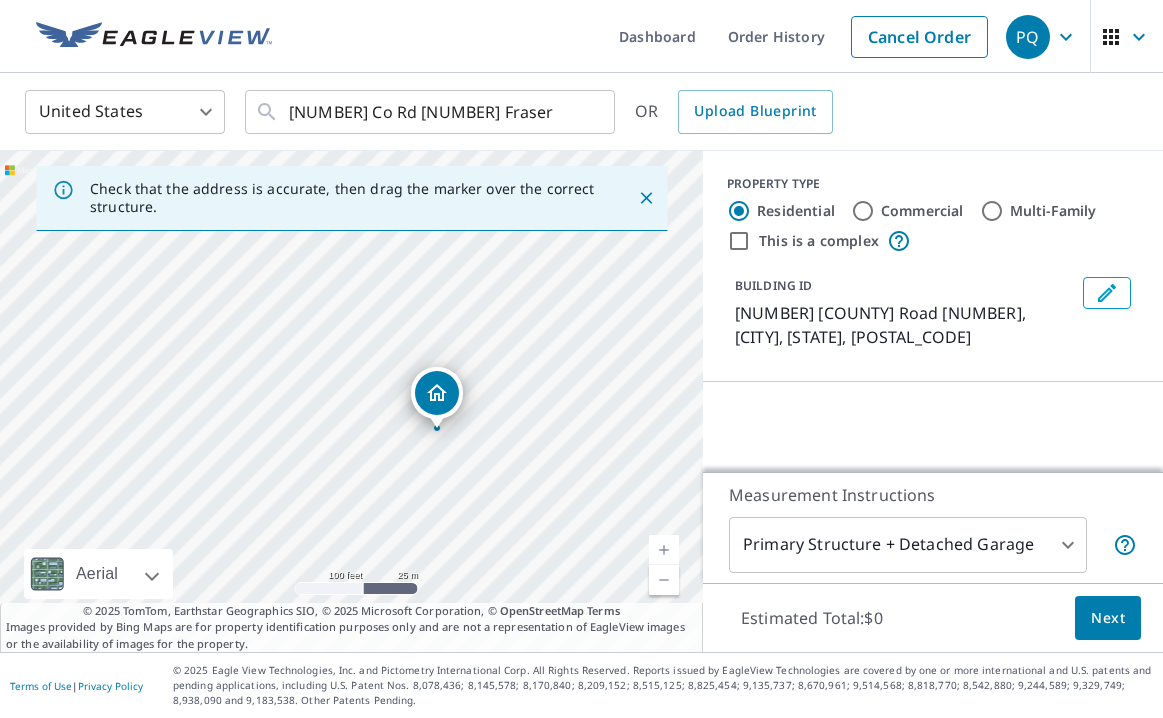drag, startPoint x: 387, startPoint y: 373, endPoint x: 741, endPoint y: 224, distance: 384.0794 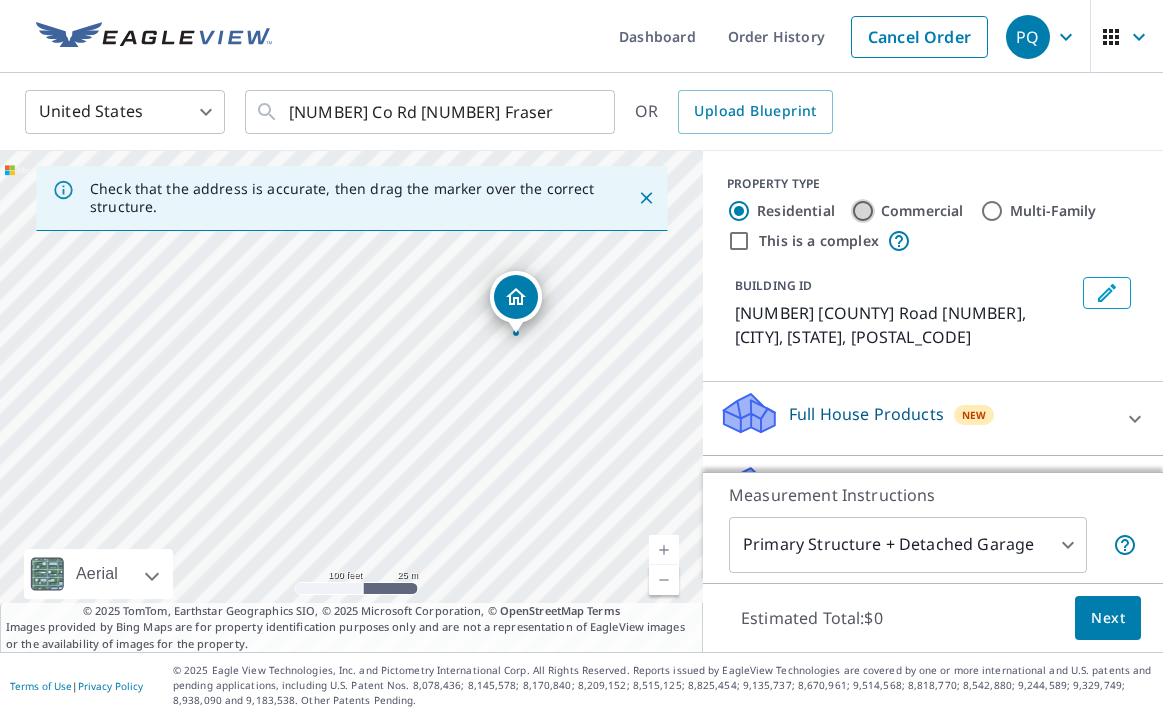 click on "Commercial" at bounding box center [863, 211] 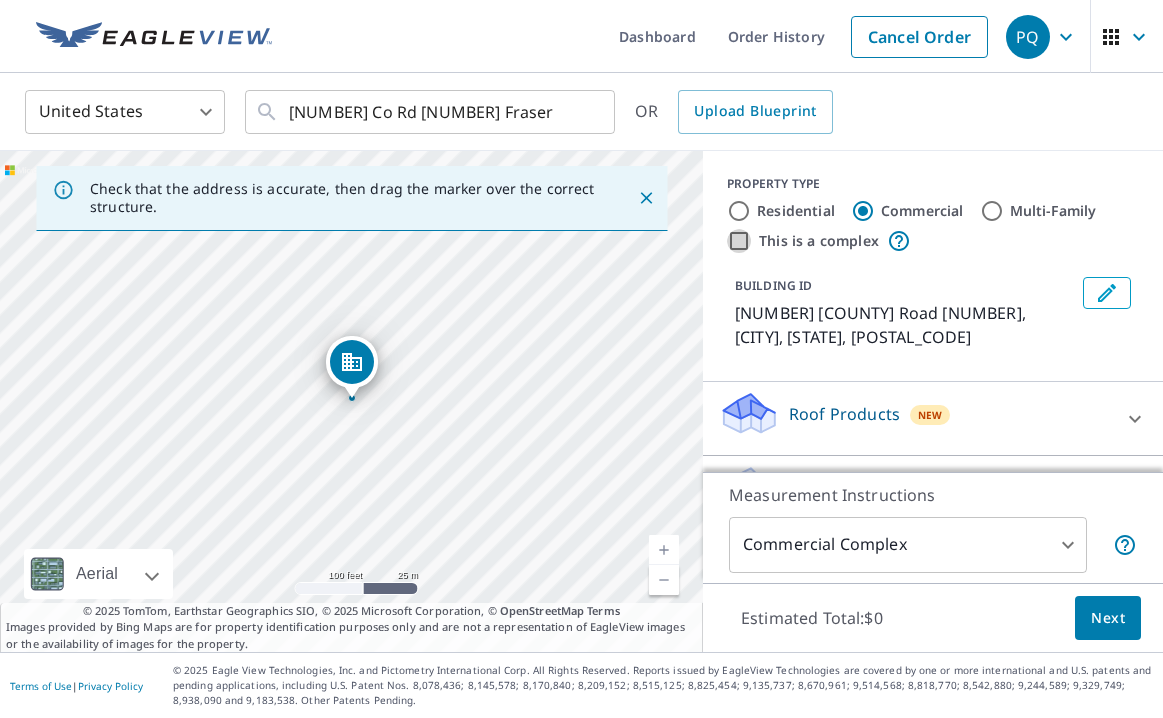 click on "This is a complex" at bounding box center (739, 241) 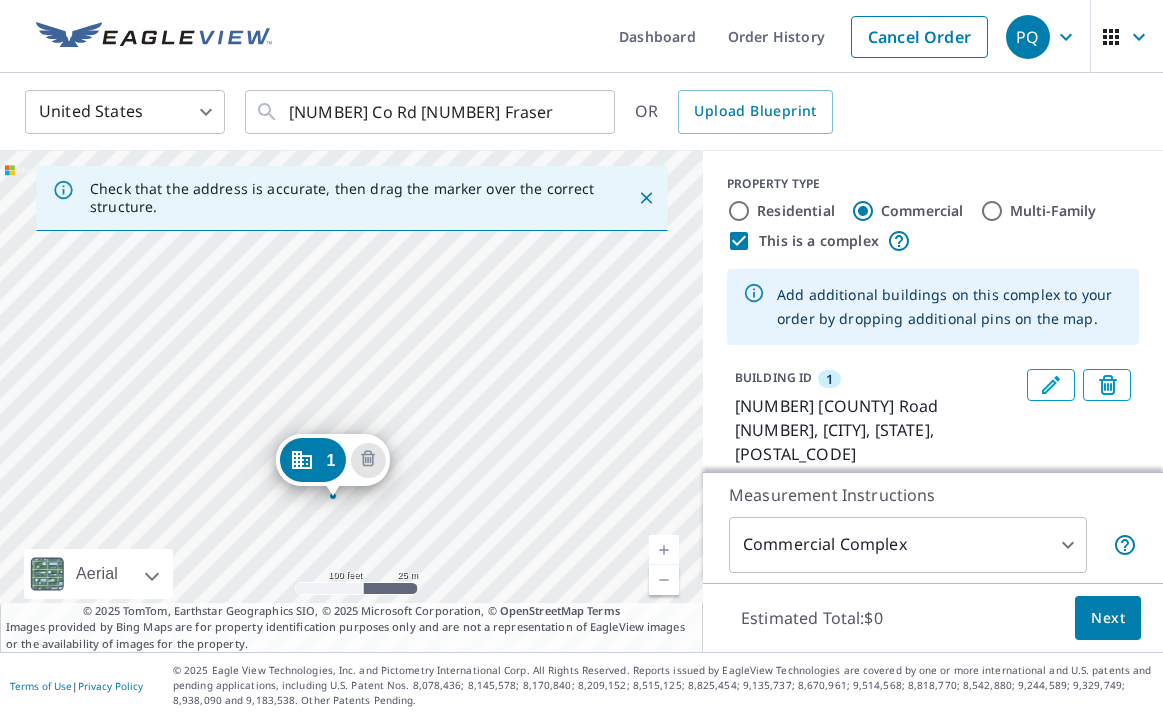 click on "[NUMBER] [COUNTY] Road [NUMBER] [CITY], [STATE] [POSTAL_CODE]" at bounding box center (351, 401) 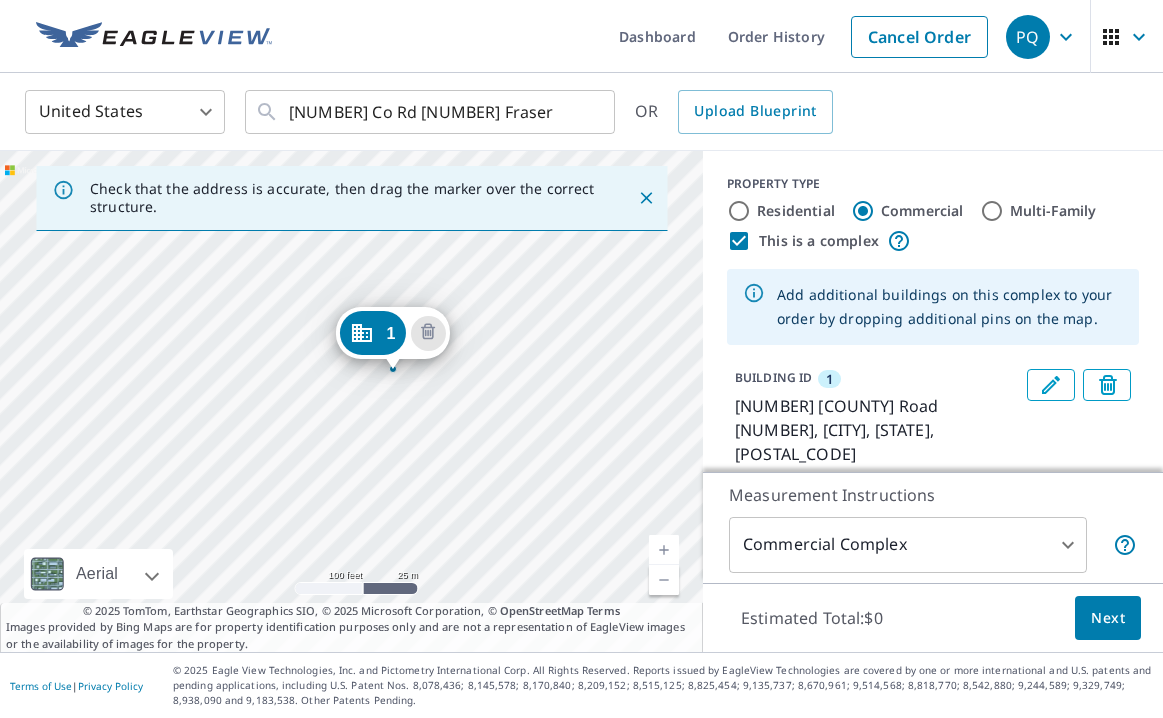 drag, startPoint x: 355, startPoint y: 534, endPoint x: 420, endPoint y: 396, distance: 152.5418 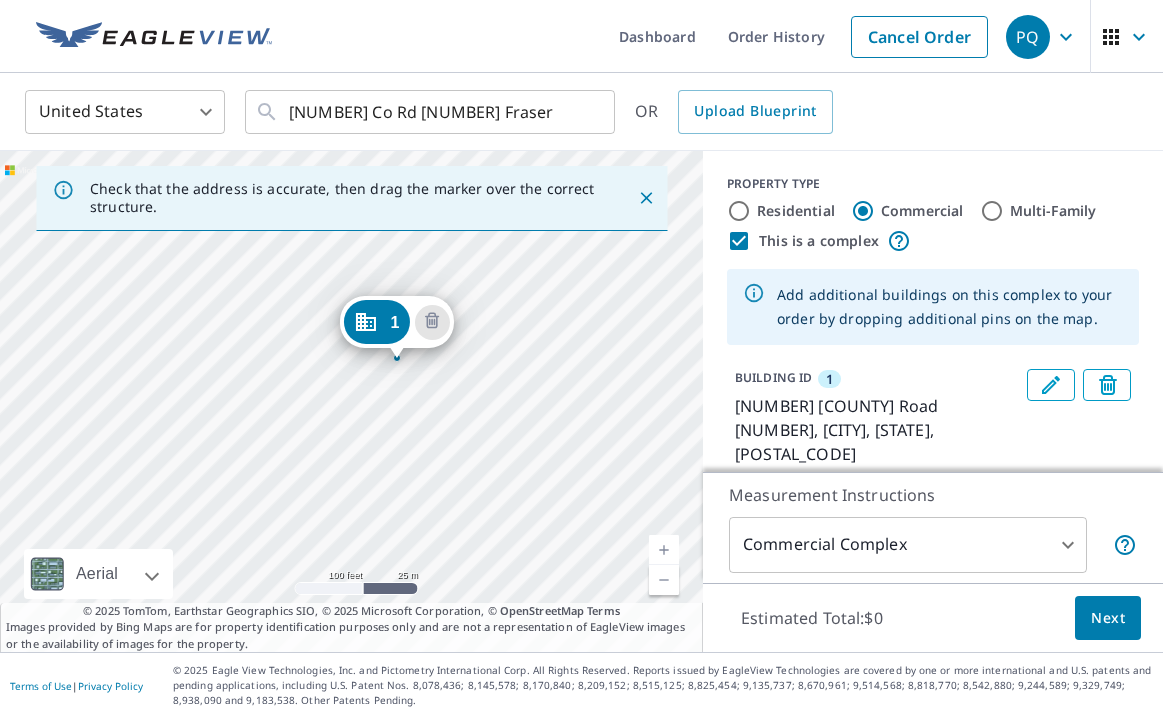 click on "[NUMBER] [COUNTY] Road [NUMBER] [CITY], [STATE] [POSTAL_CODE]" at bounding box center [351, 401] 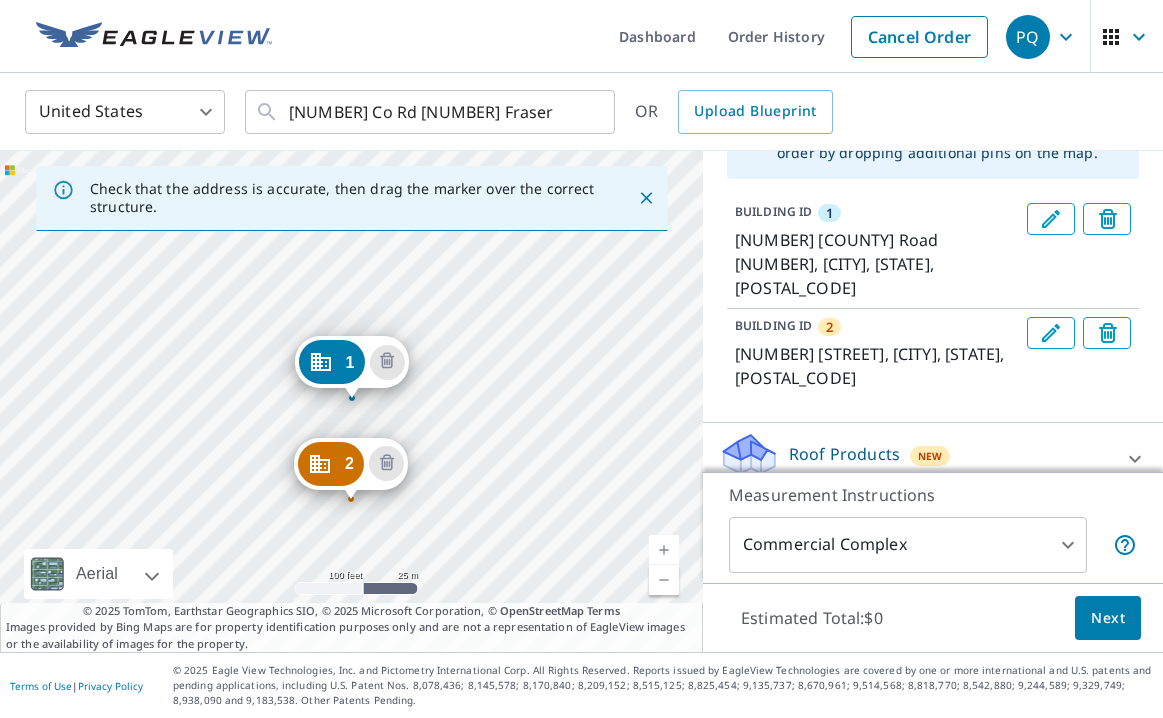 scroll, scrollTop: 218, scrollLeft: 0, axis: vertical 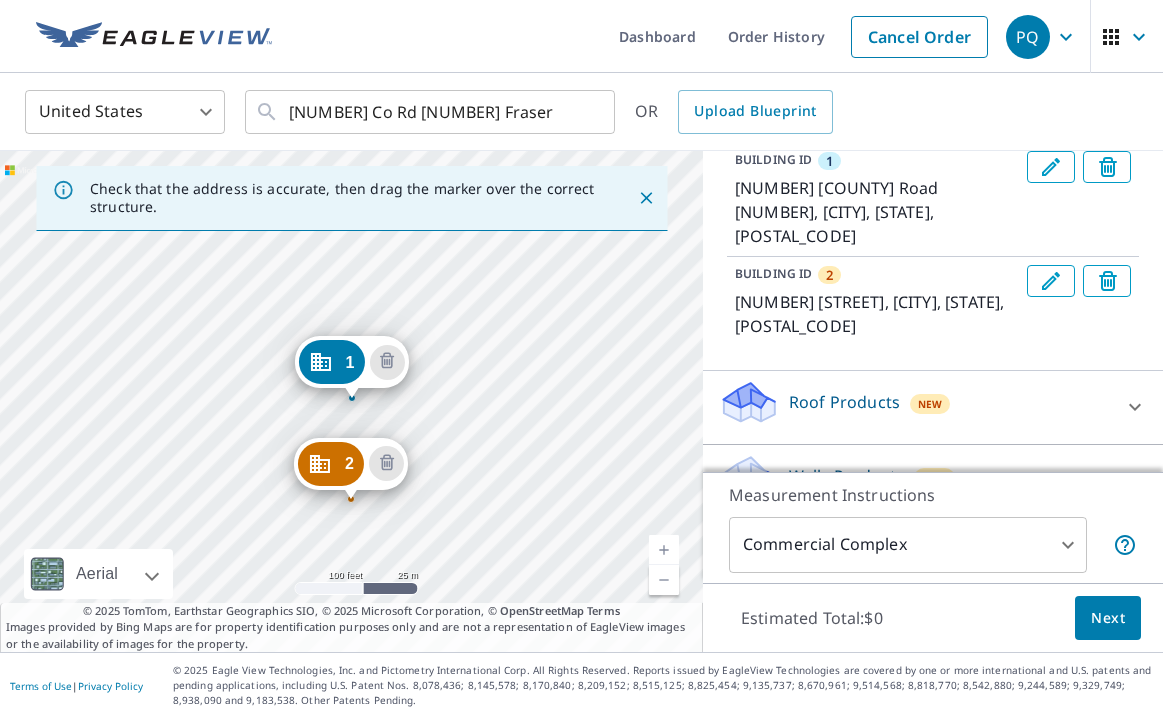 click on "New" at bounding box center (934, 478) 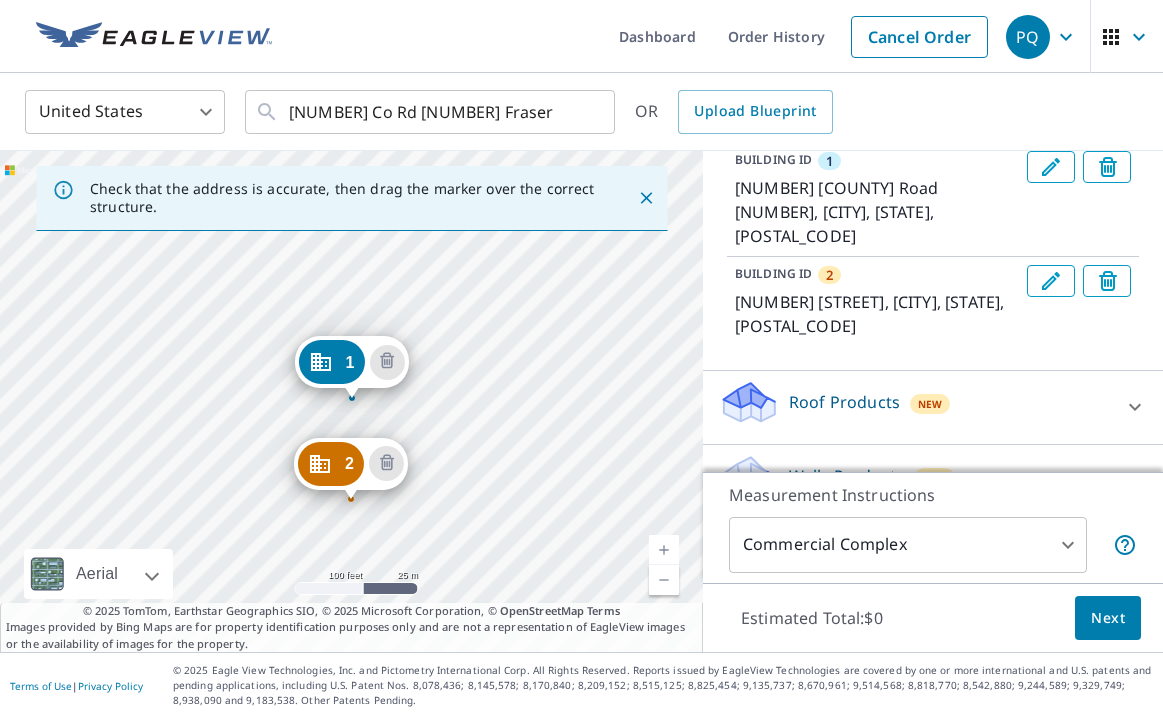 click on "Walls Products" at bounding box center (846, 476) 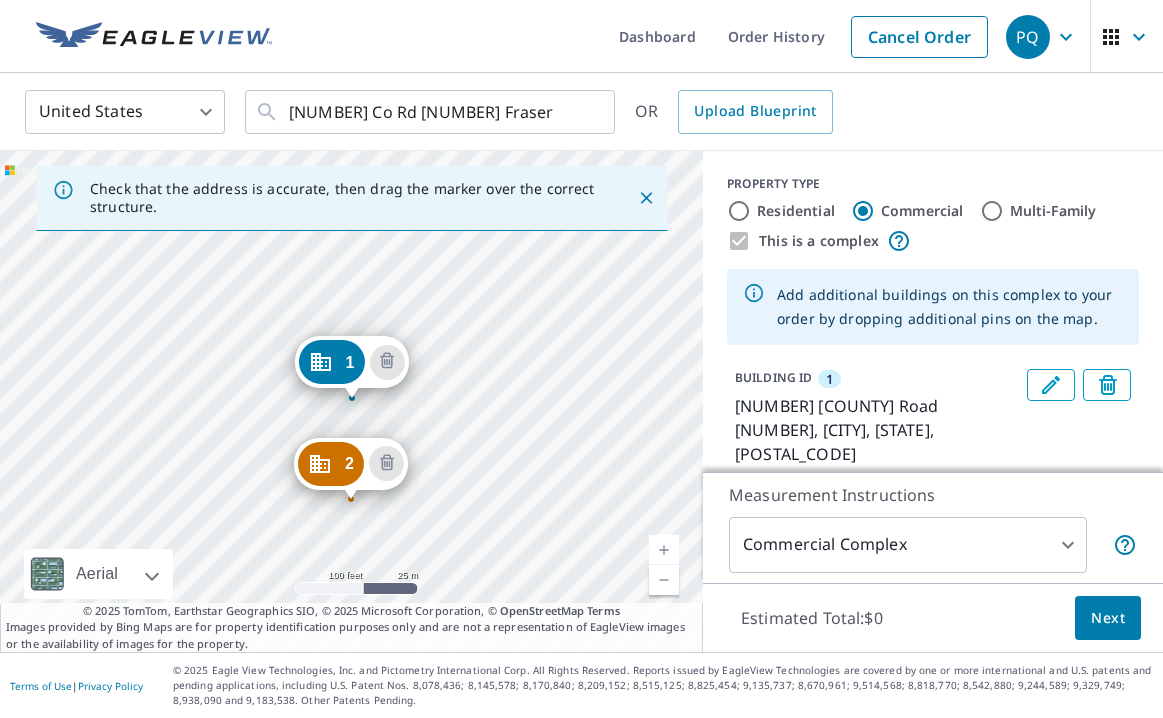scroll, scrollTop: 218, scrollLeft: 0, axis: vertical 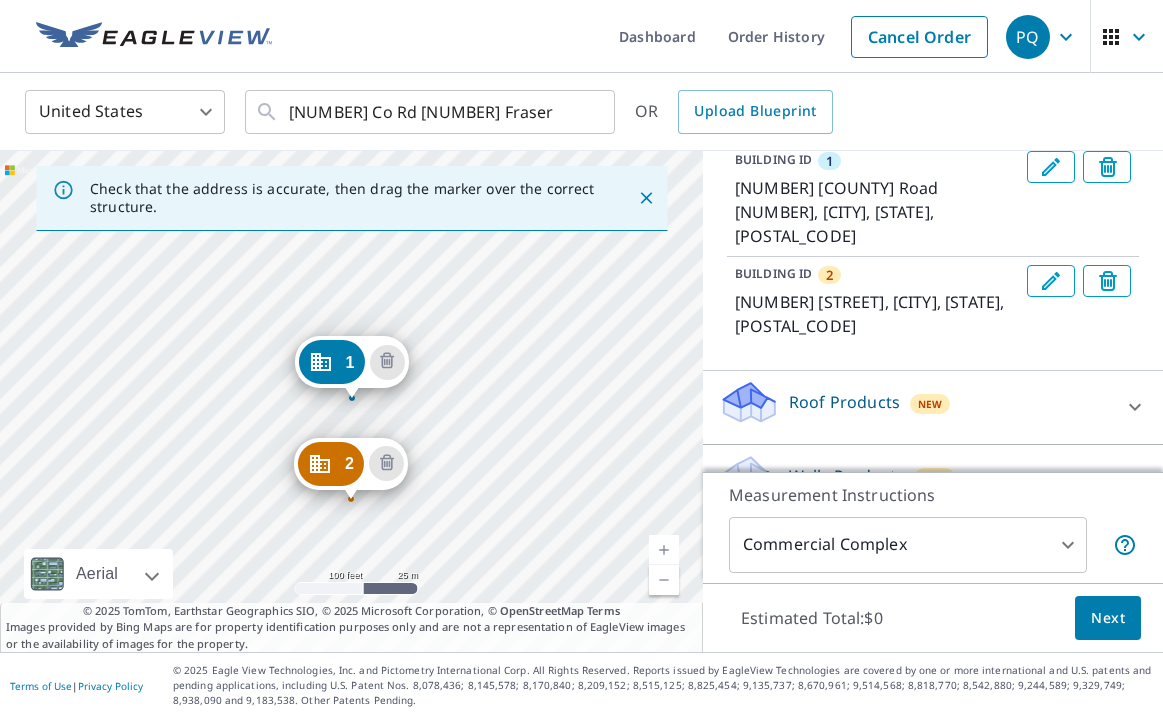 click 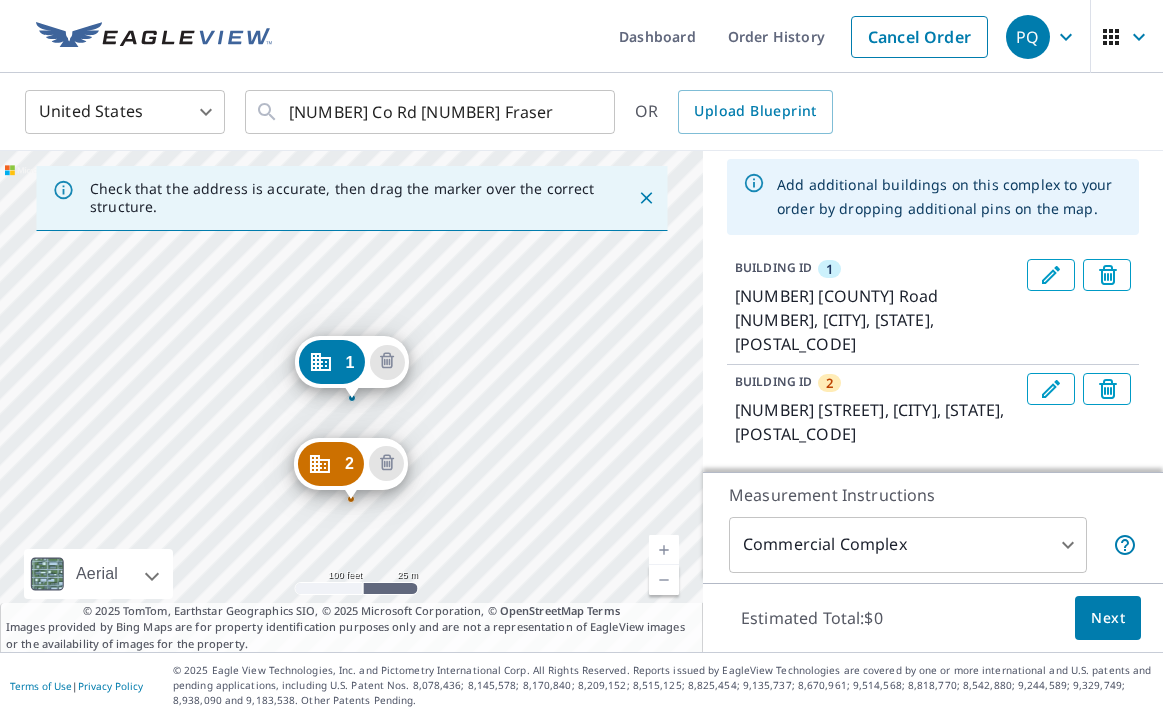 scroll, scrollTop: 264, scrollLeft: 0, axis: vertical 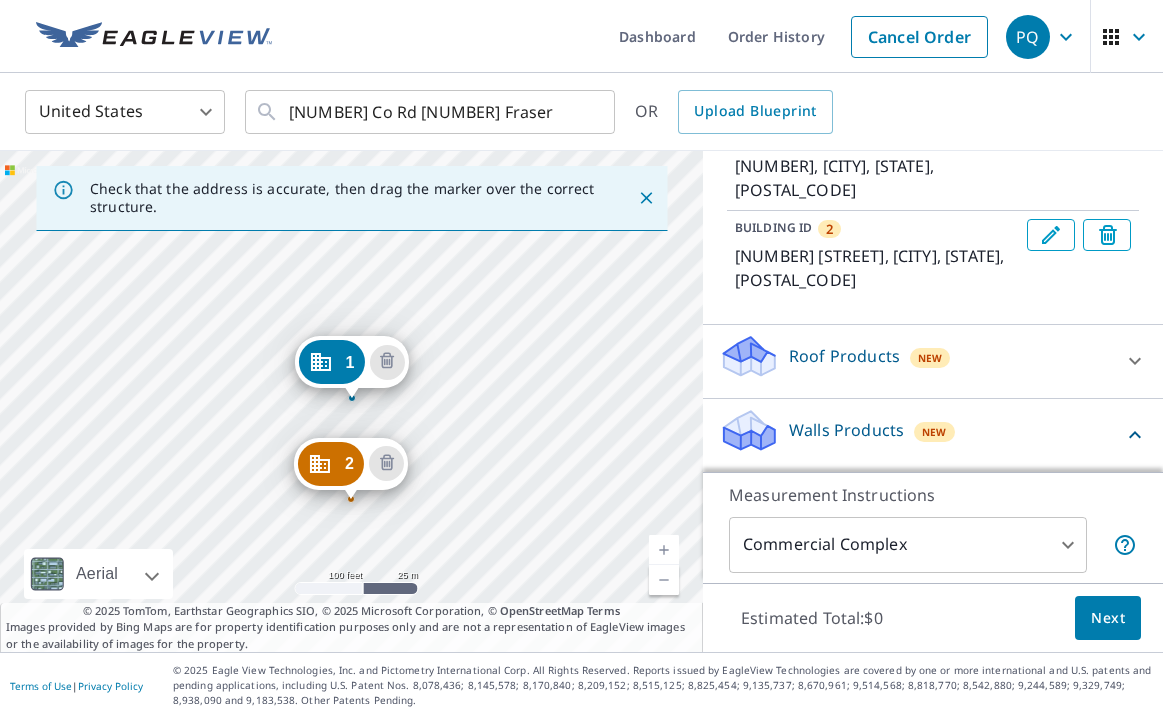 click 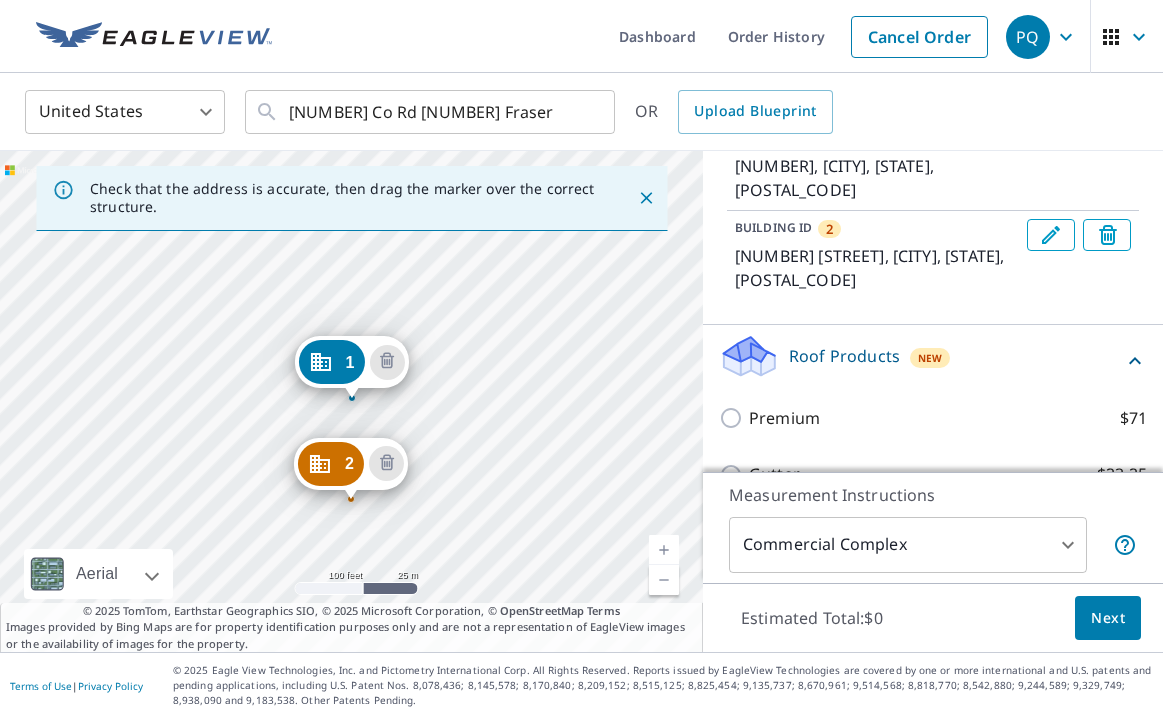 scroll, scrollTop: 447, scrollLeft: 0, axis: vertical 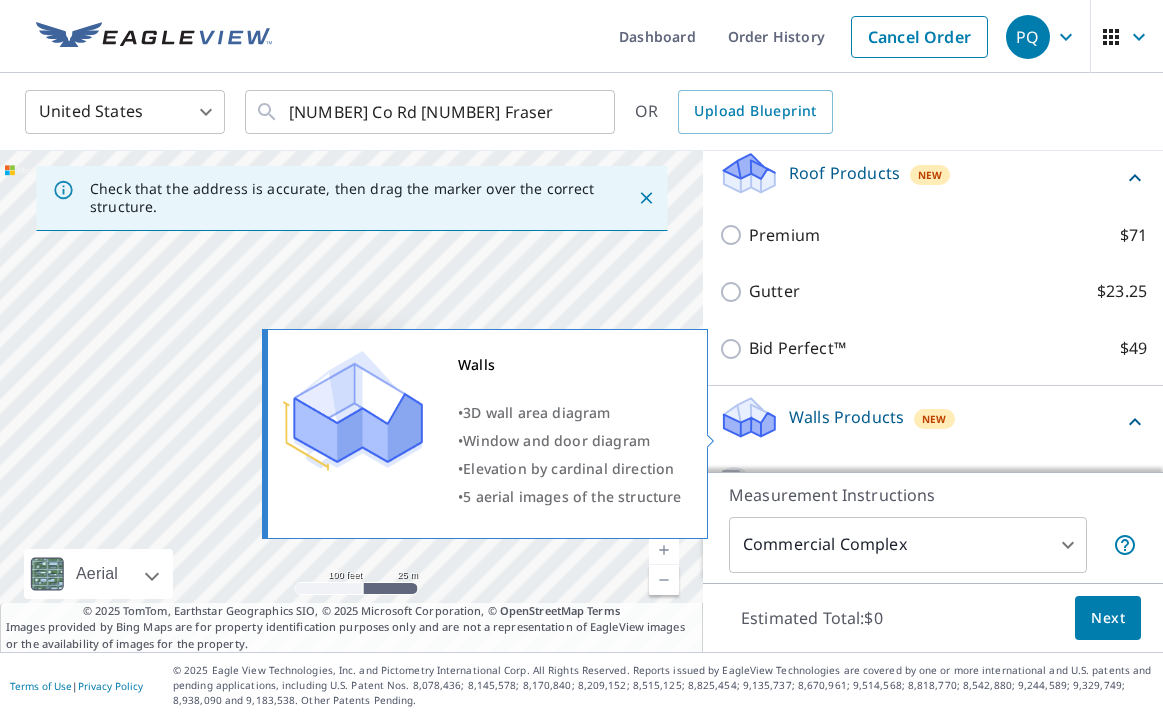 click on "Walls $221.25" at bounding box center [734, 479] 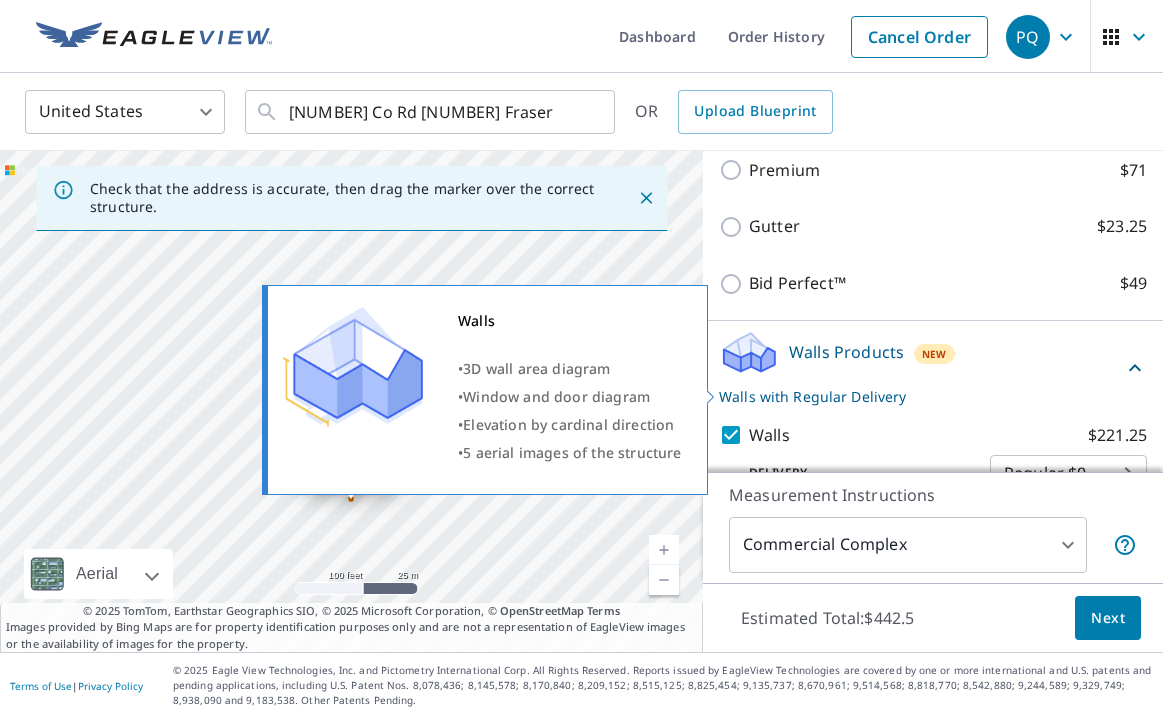 scroll, scrollTop: 511, scrollLeft: 0, axis: vertical 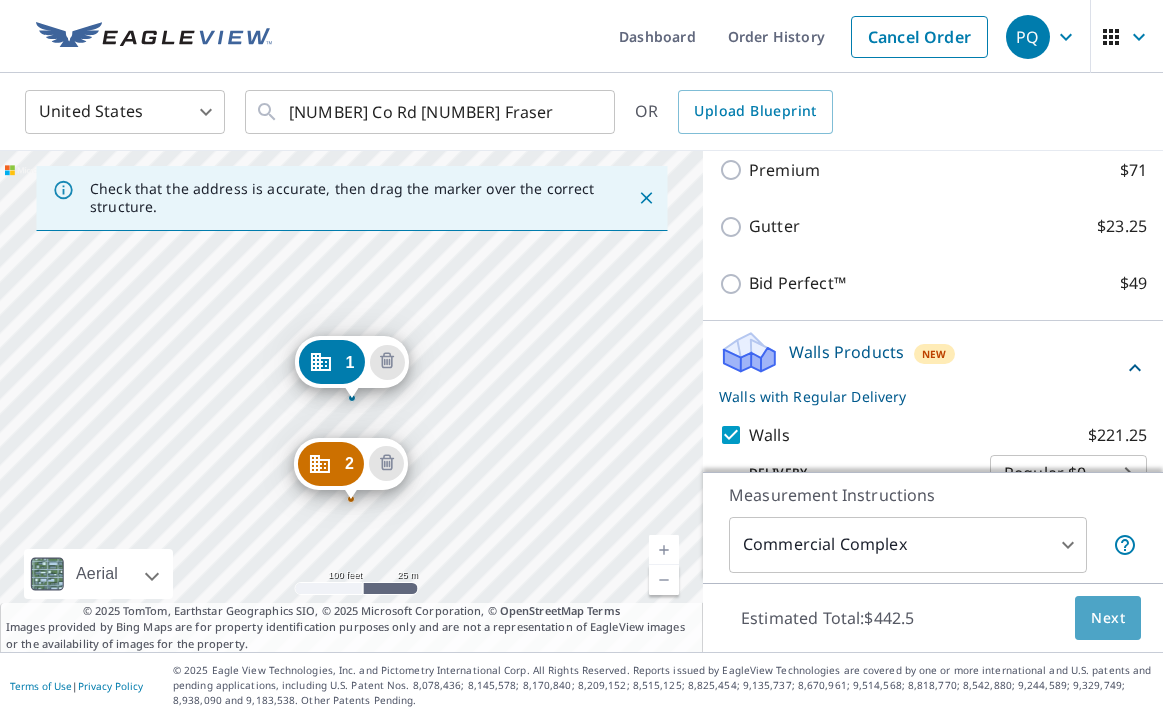 click on "Next" at bounding box center (1108, 618) 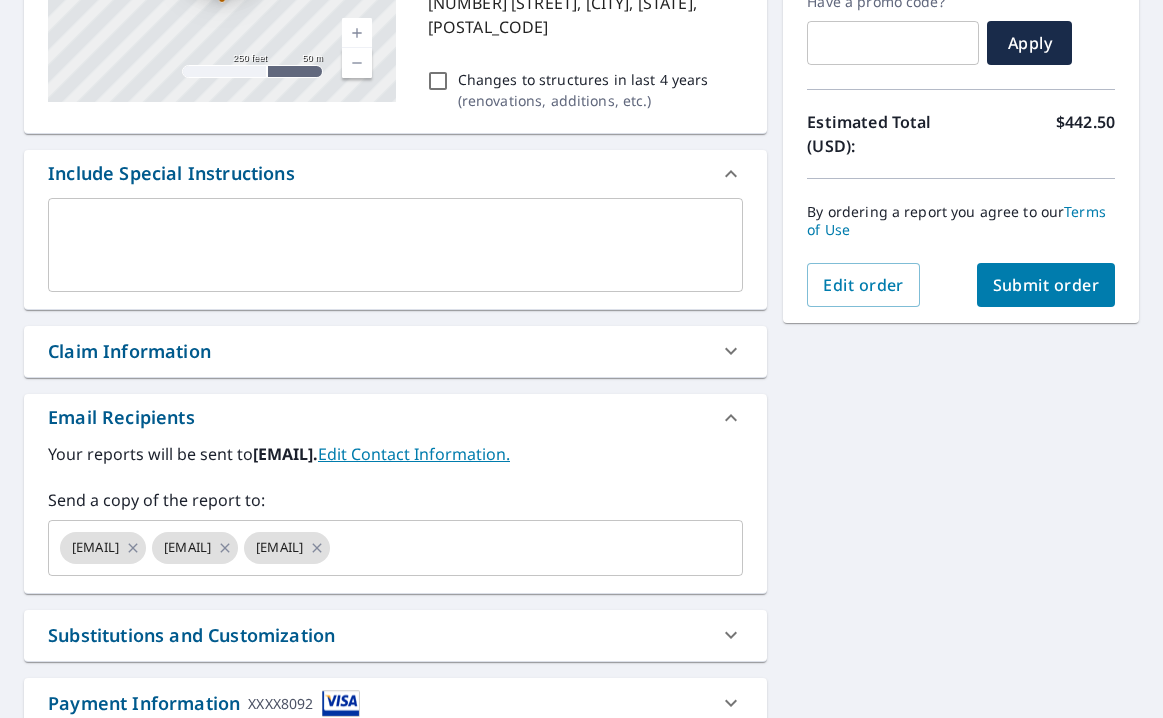 scroll, scrollTop: 448, scrollLeft: 0, axis: vertical 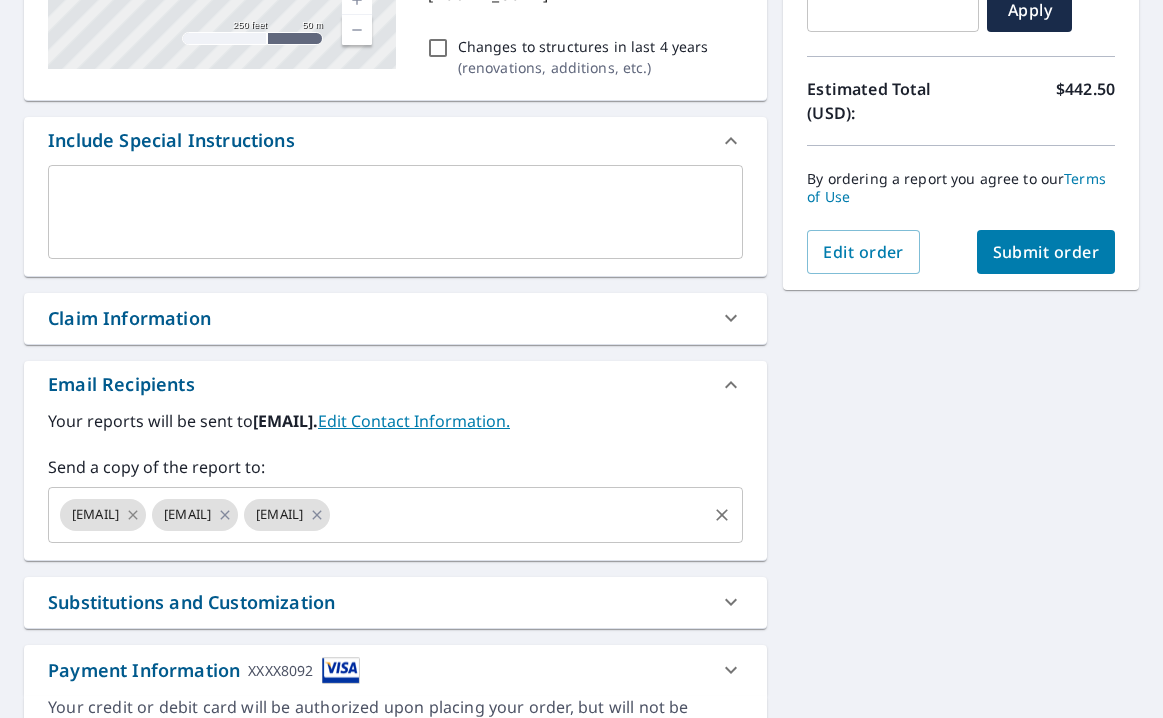 click 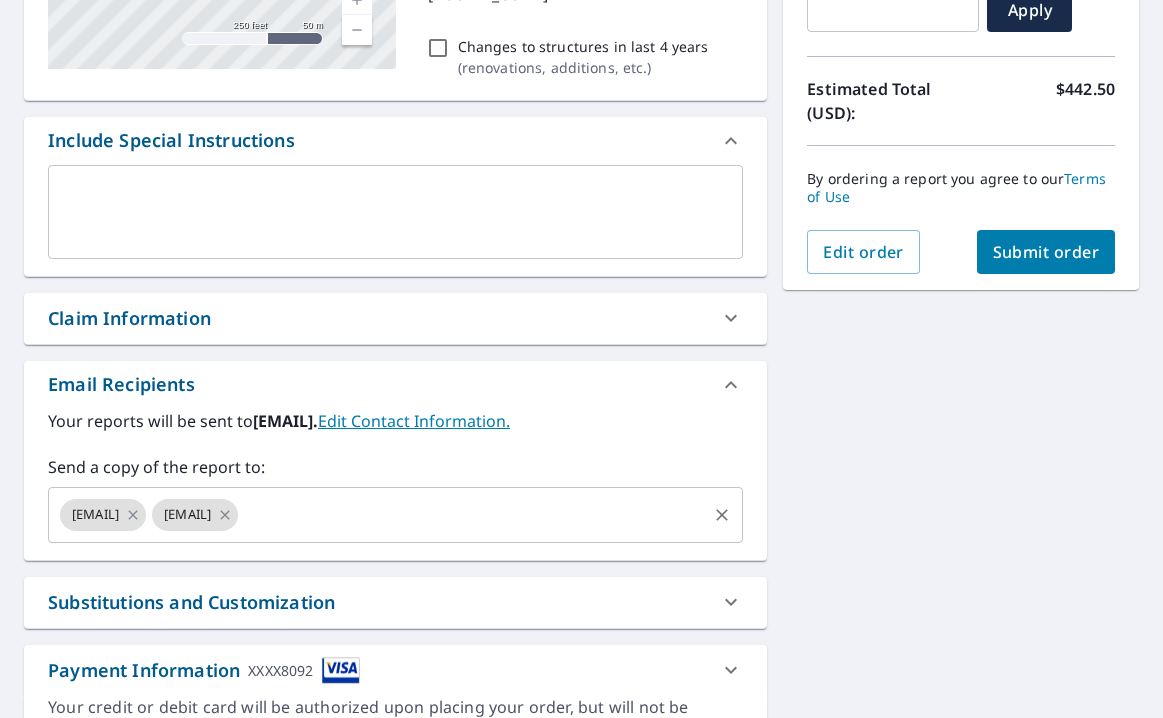 click 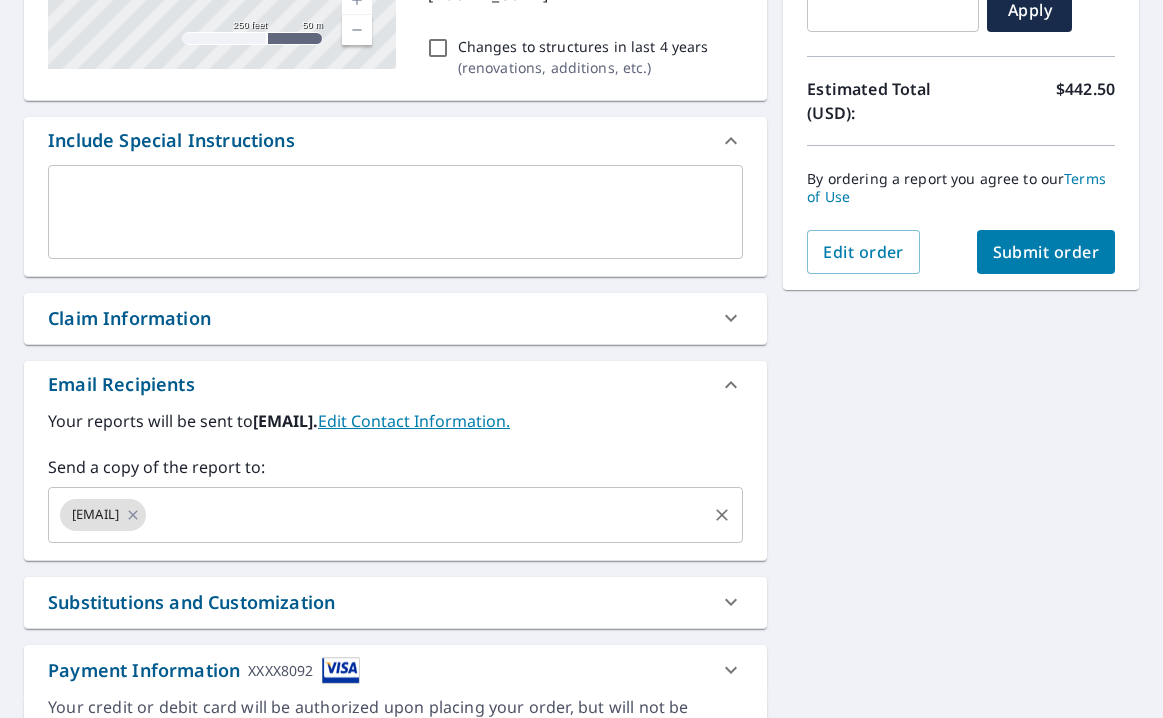 click at bounding box center (426, 515) 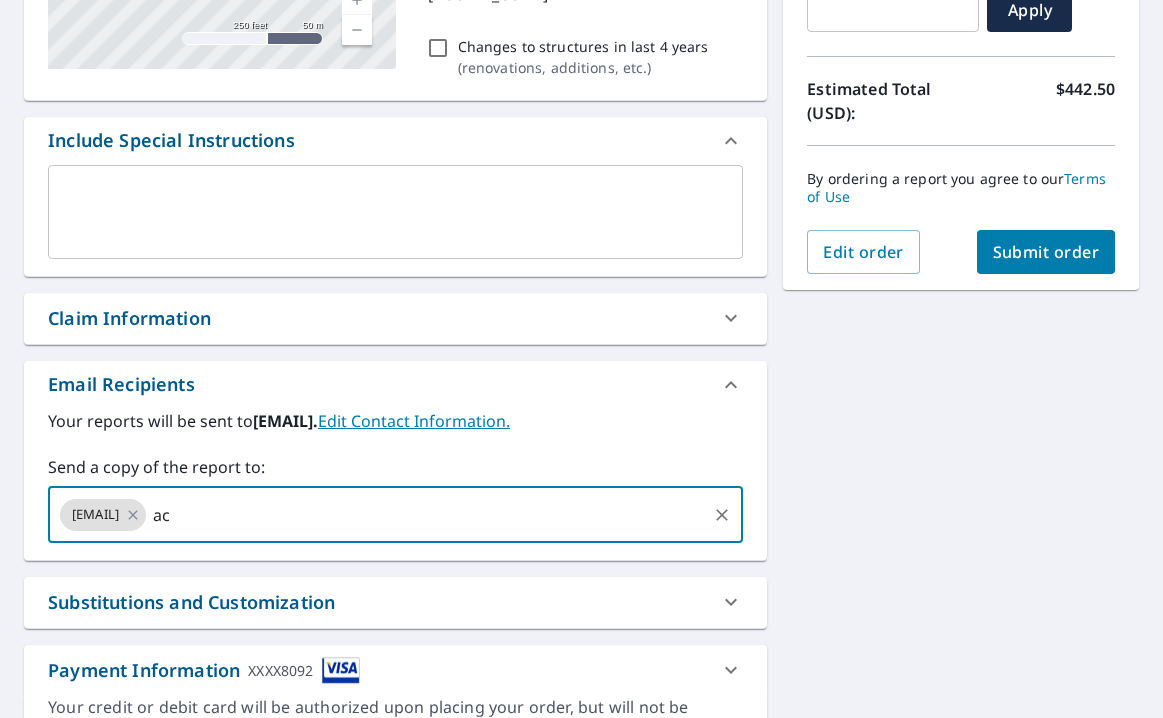 type on "a" 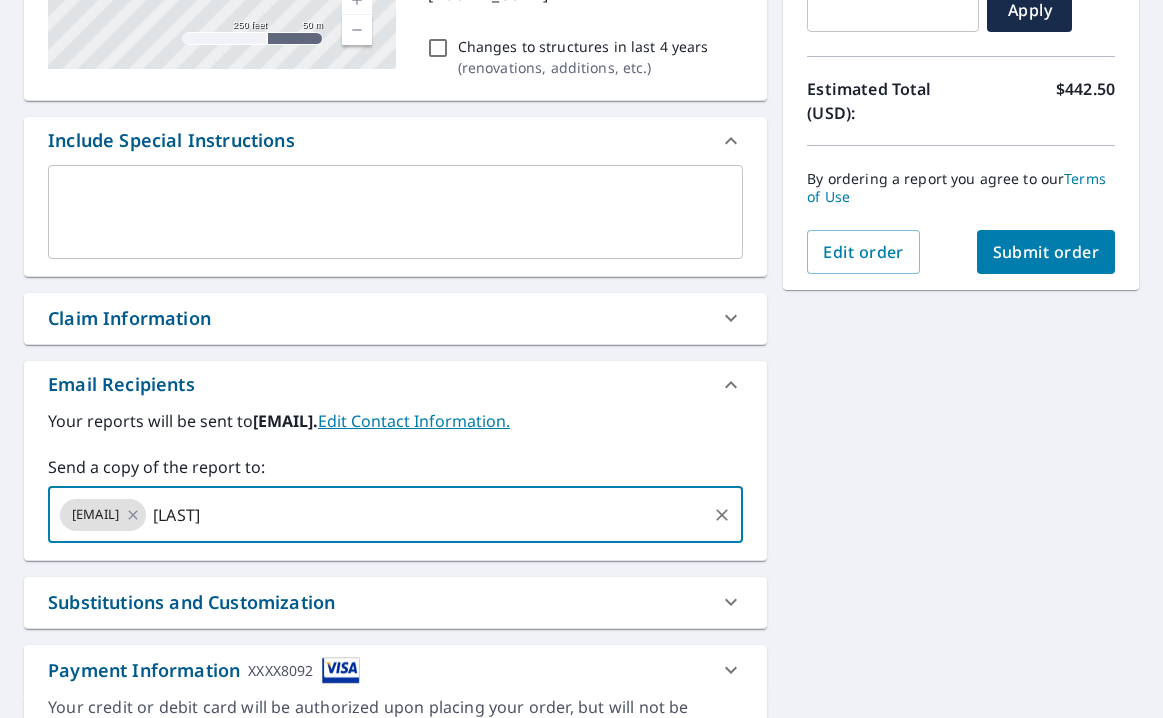 type on "[EMAIL]" 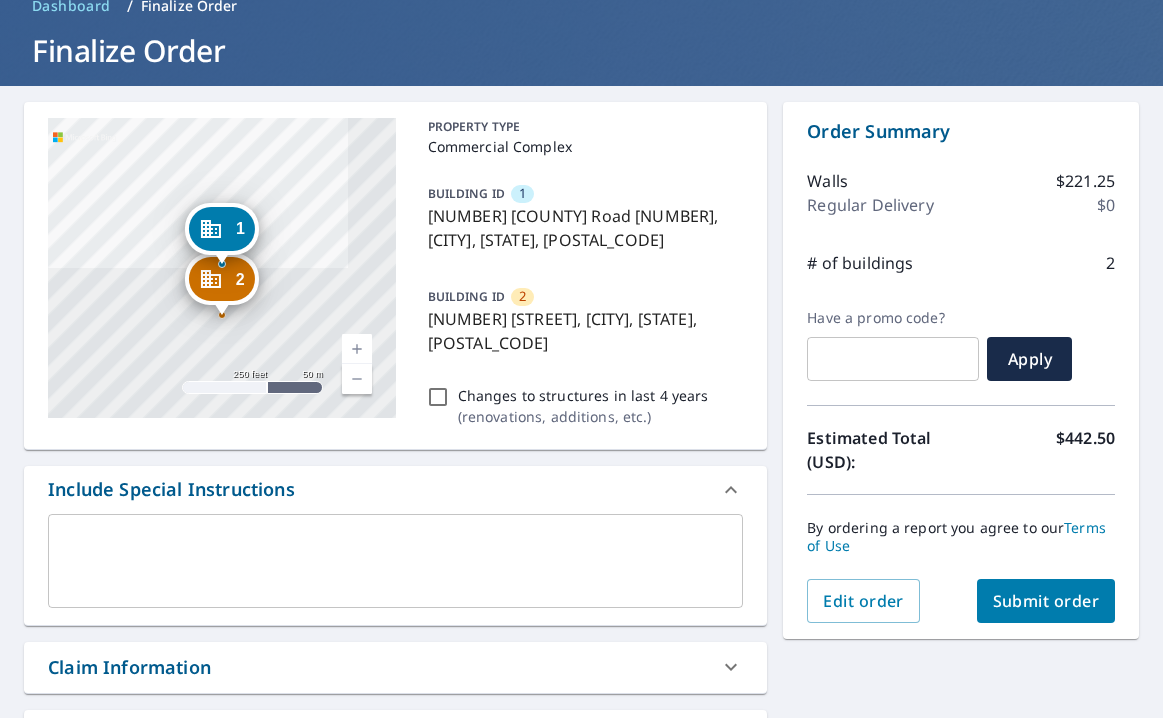 scroll, scrollTop: 101, scrollLeft: 0, axis: vertical 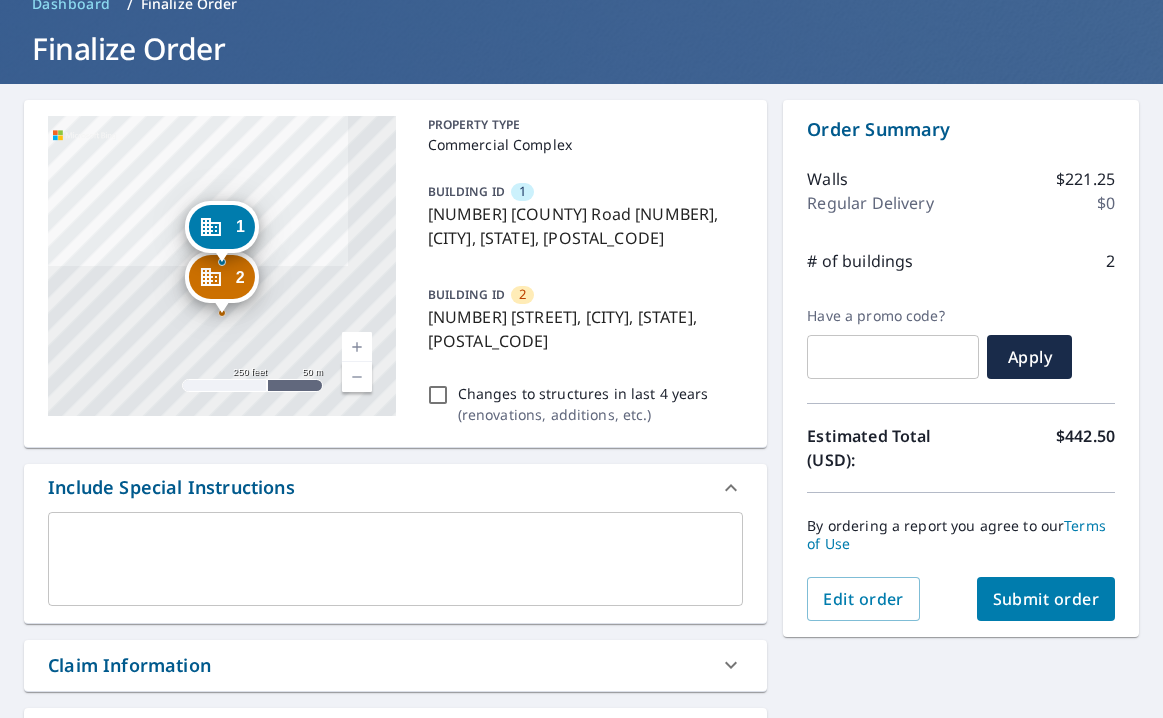 type 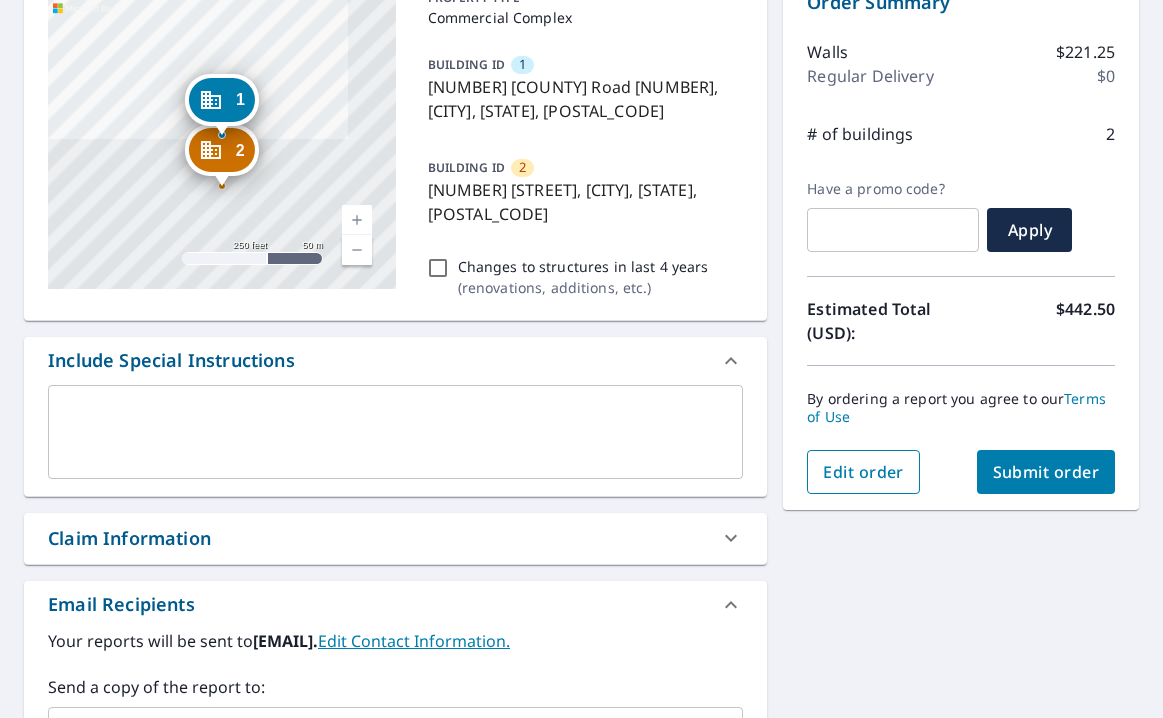 scroll, scrollTop: 225, scrollLeft: 0, axis: vertical 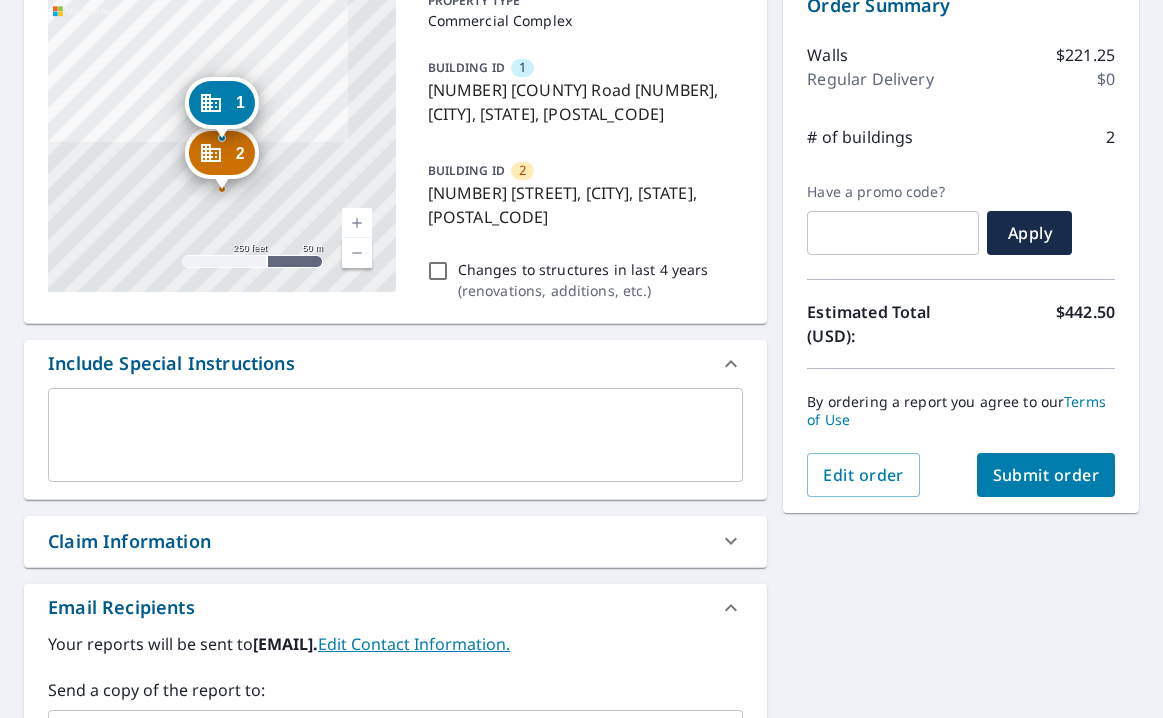 click on "Submit order" at bounding box center (1046, 475) 